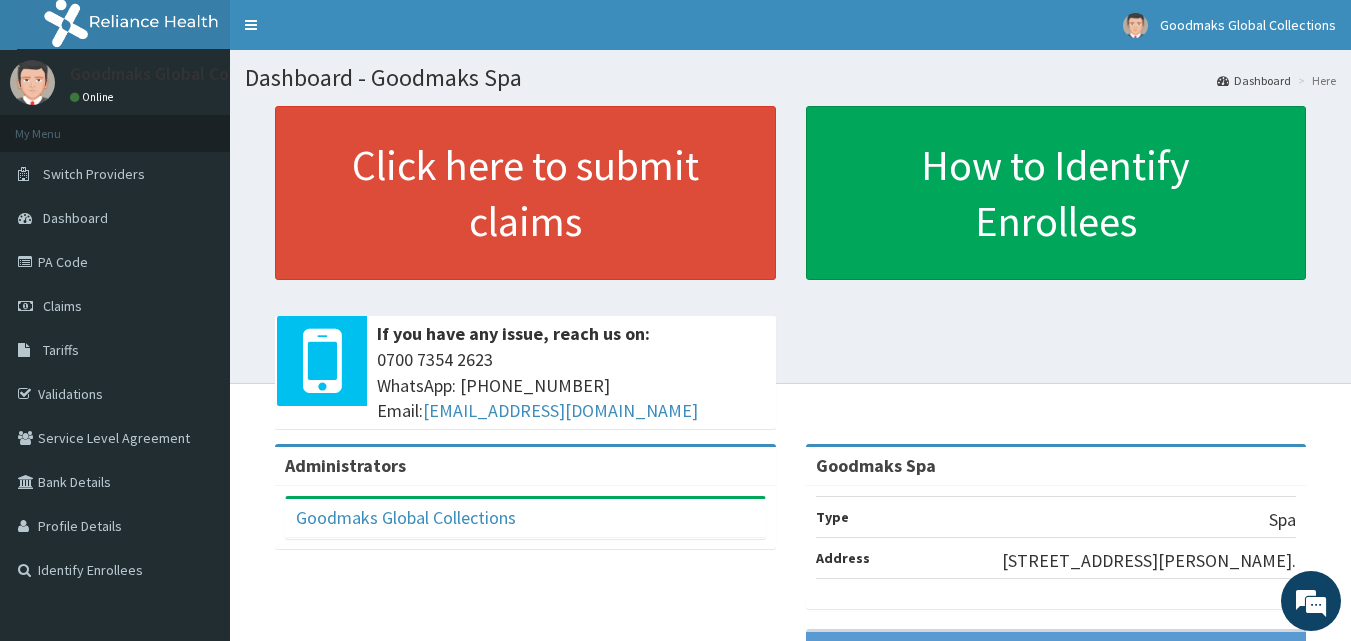 scroll, scrollTop: 0, scrollLeft: 0, axis: both 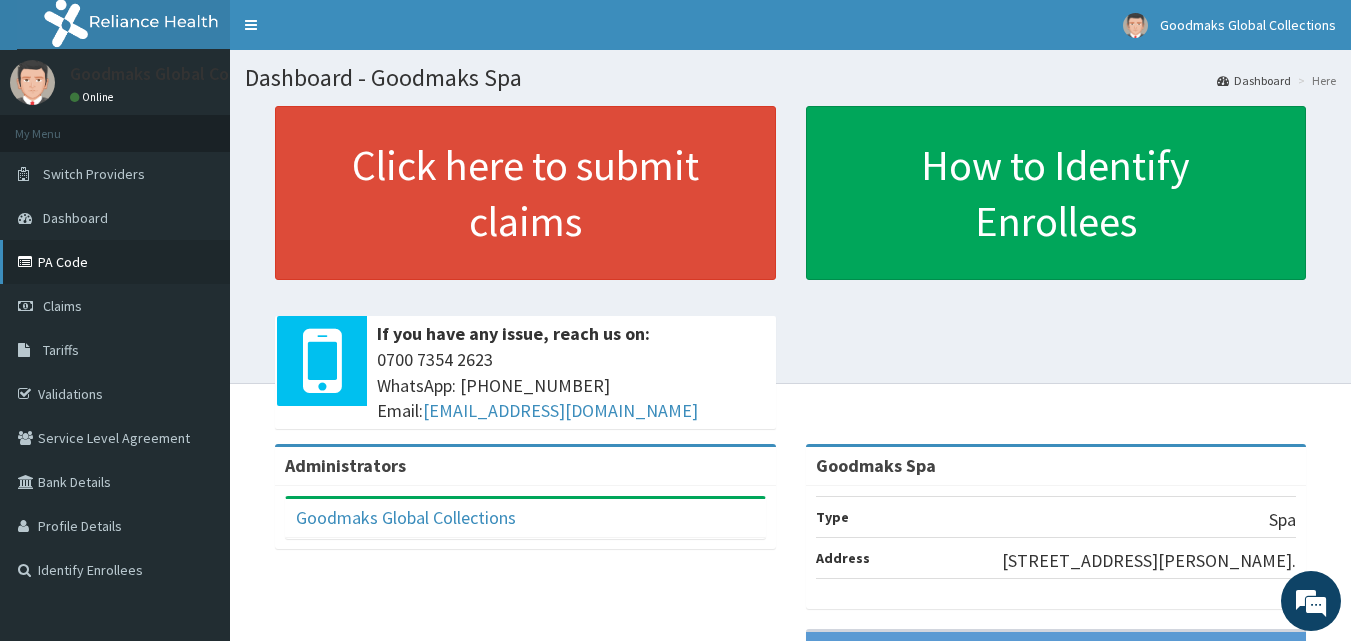 click on "PA Code" at bounding box center [115, 262] 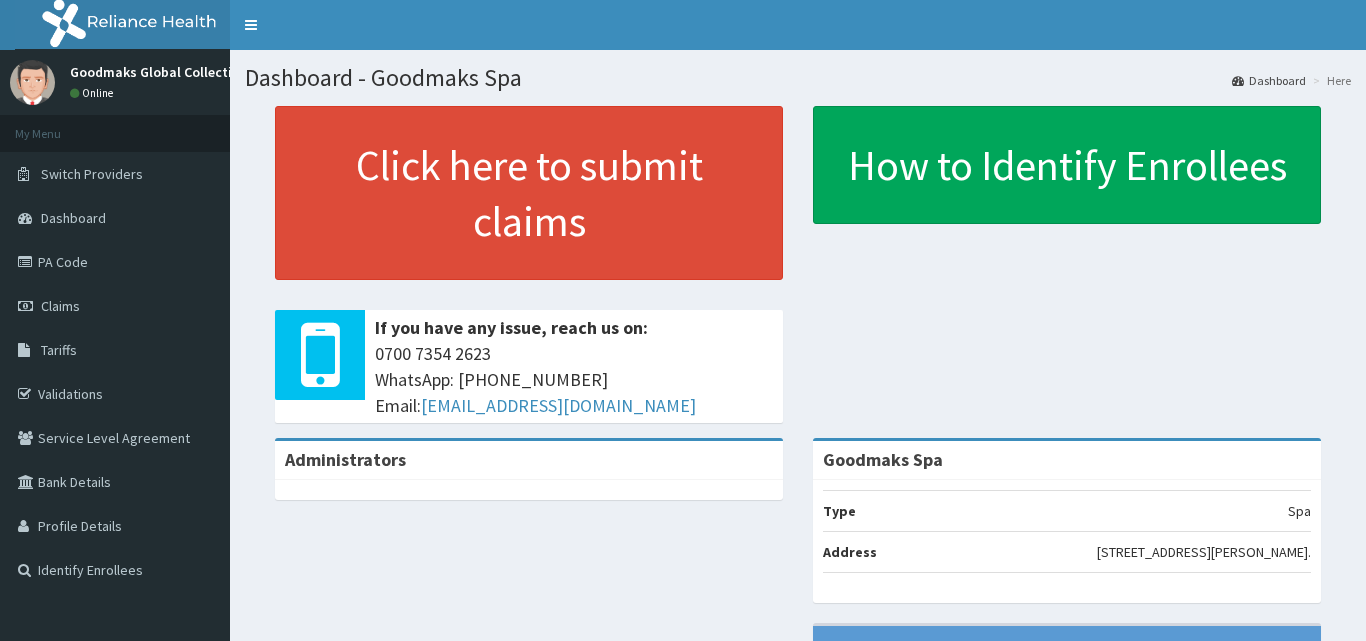 scroll, scrollTop: 0, scrollLeft: 0, axis: both 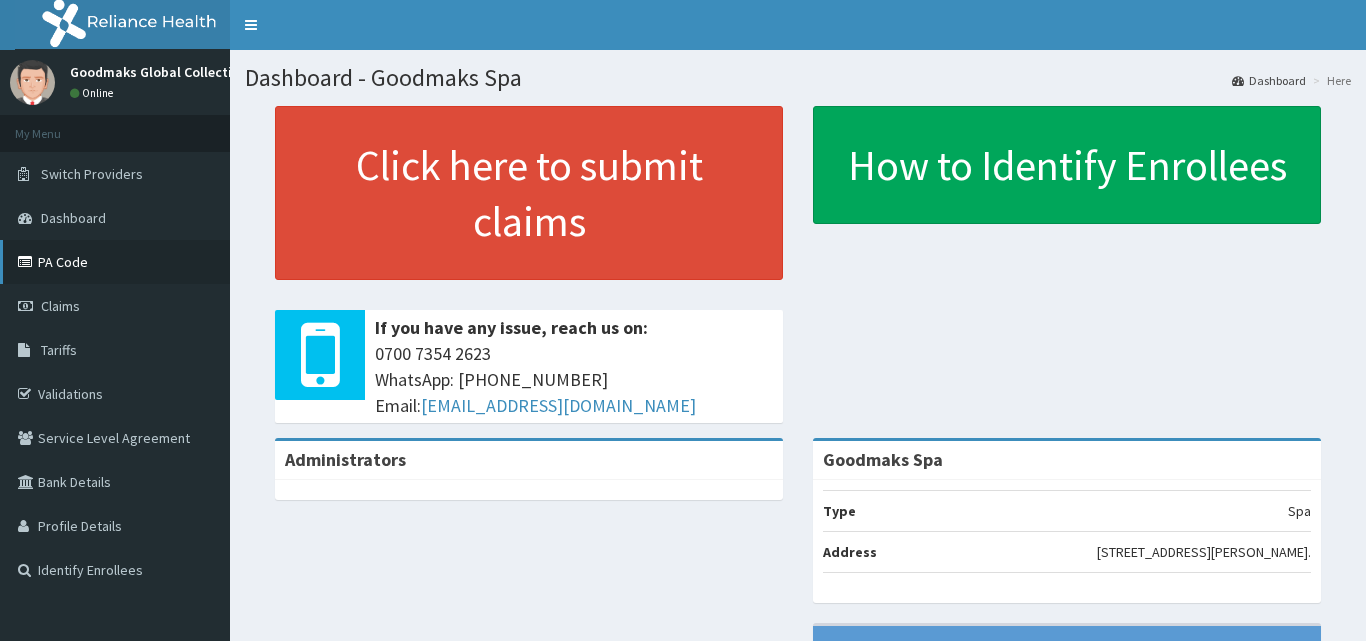 click on "PA Code" at bounding box center [115, 262] 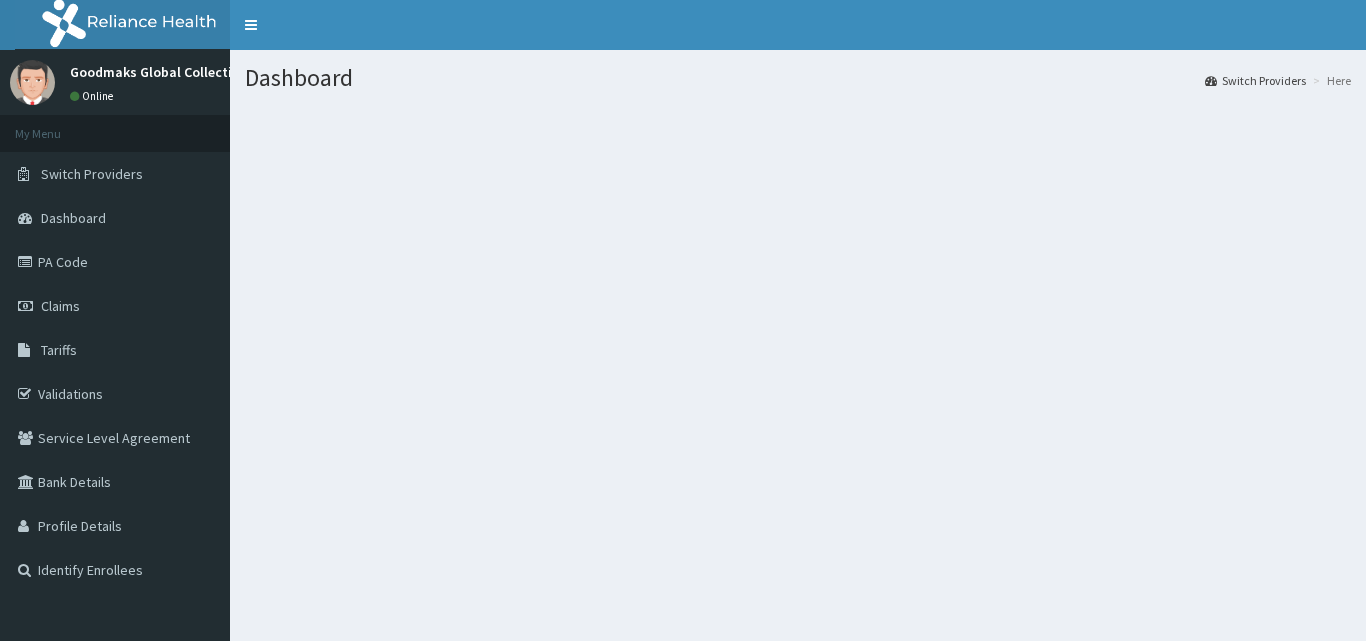 scroll, scrollTop: 0, scrollLeft: 0, axis: both 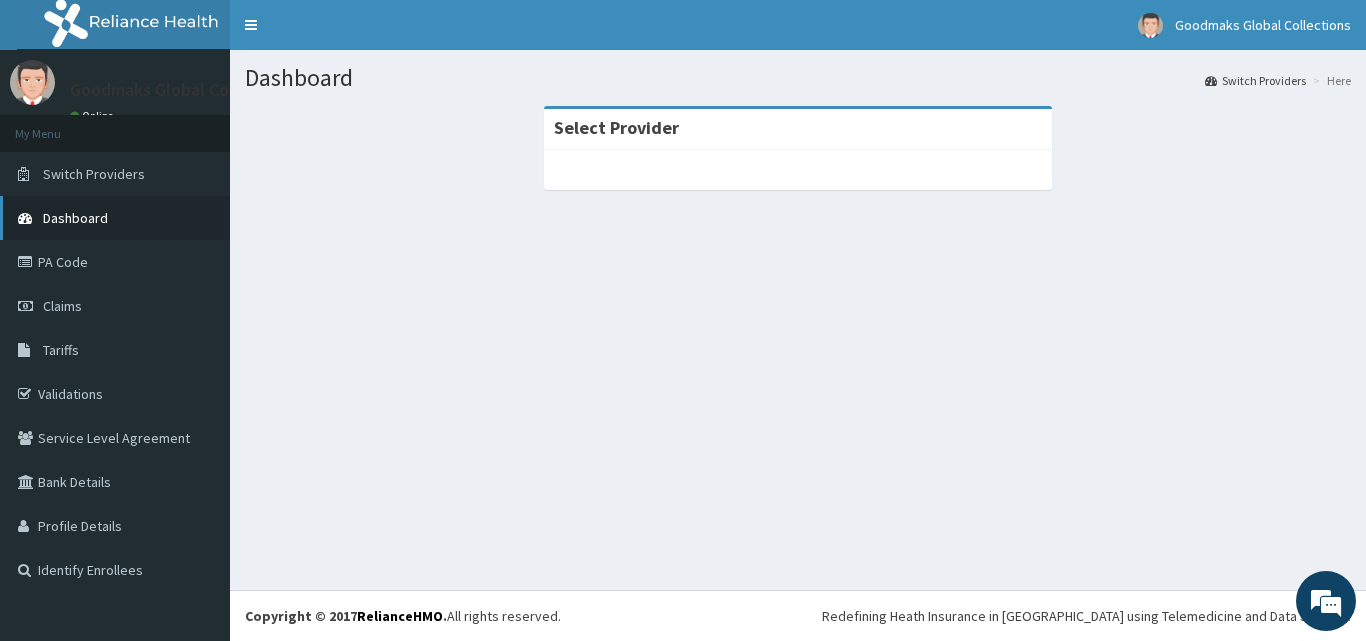 click on "Dashboard" at bounding box center [75, 218] 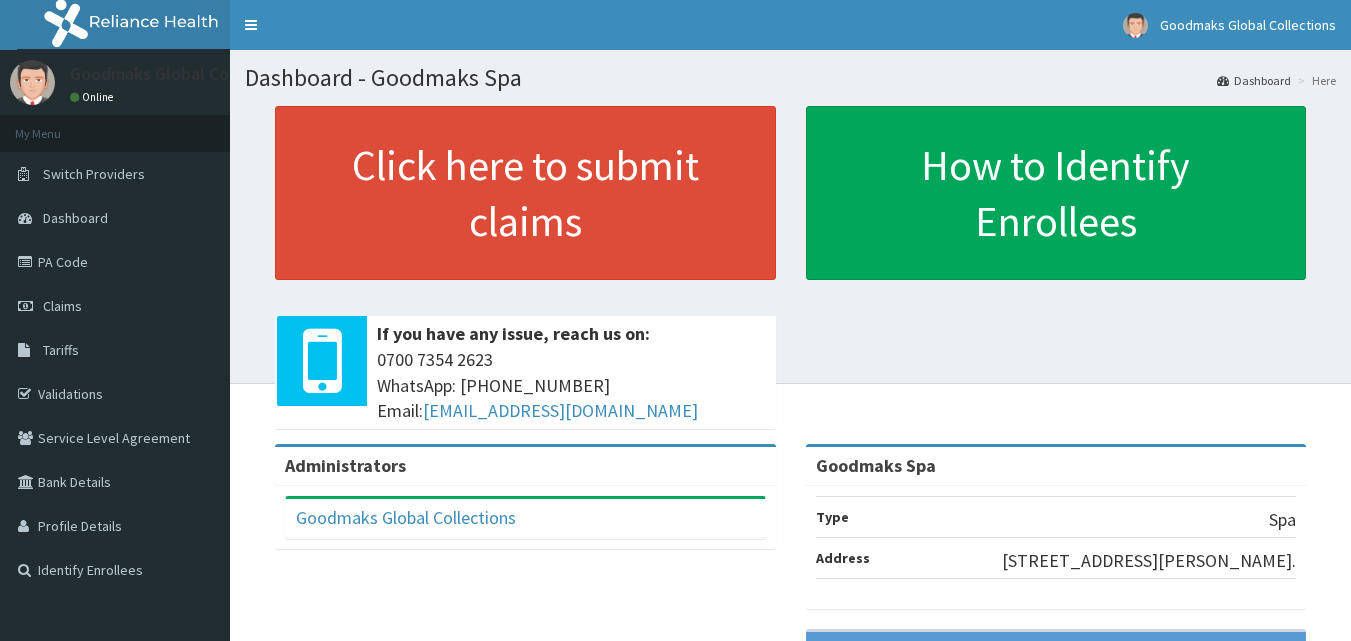 scroll, scrollTop: 0, scrollLeft: 0, axis: both 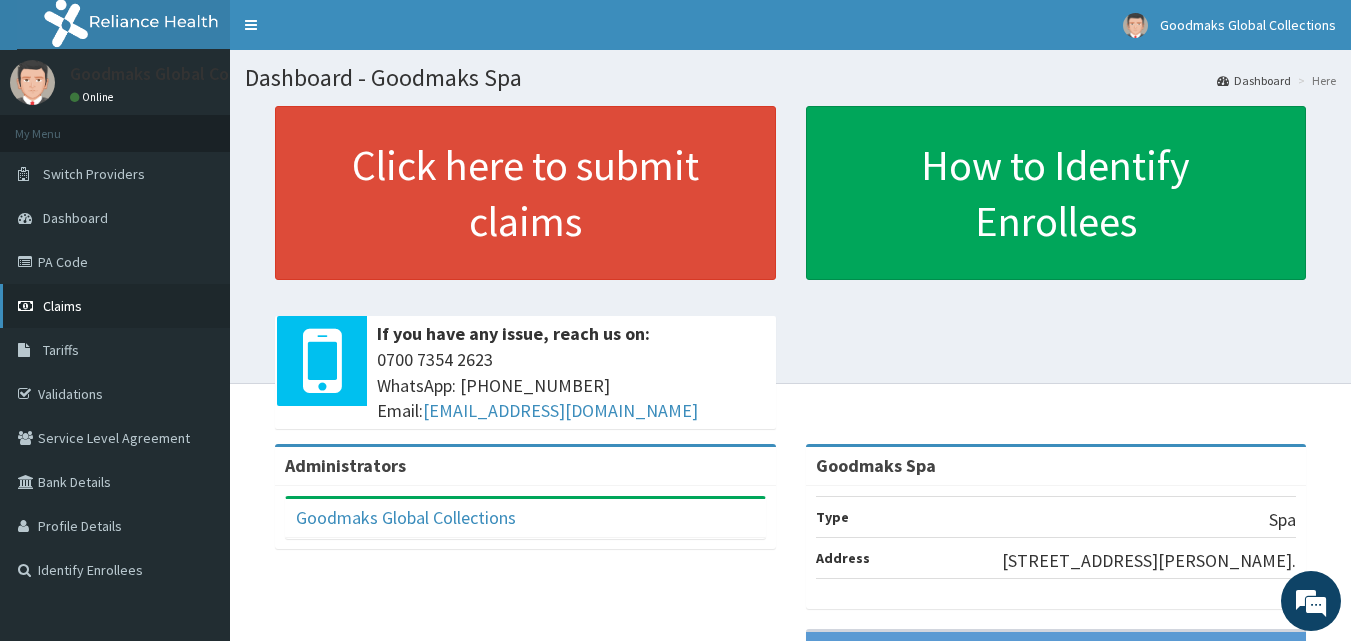 click on "Claims" at bounding box center [115, 306] 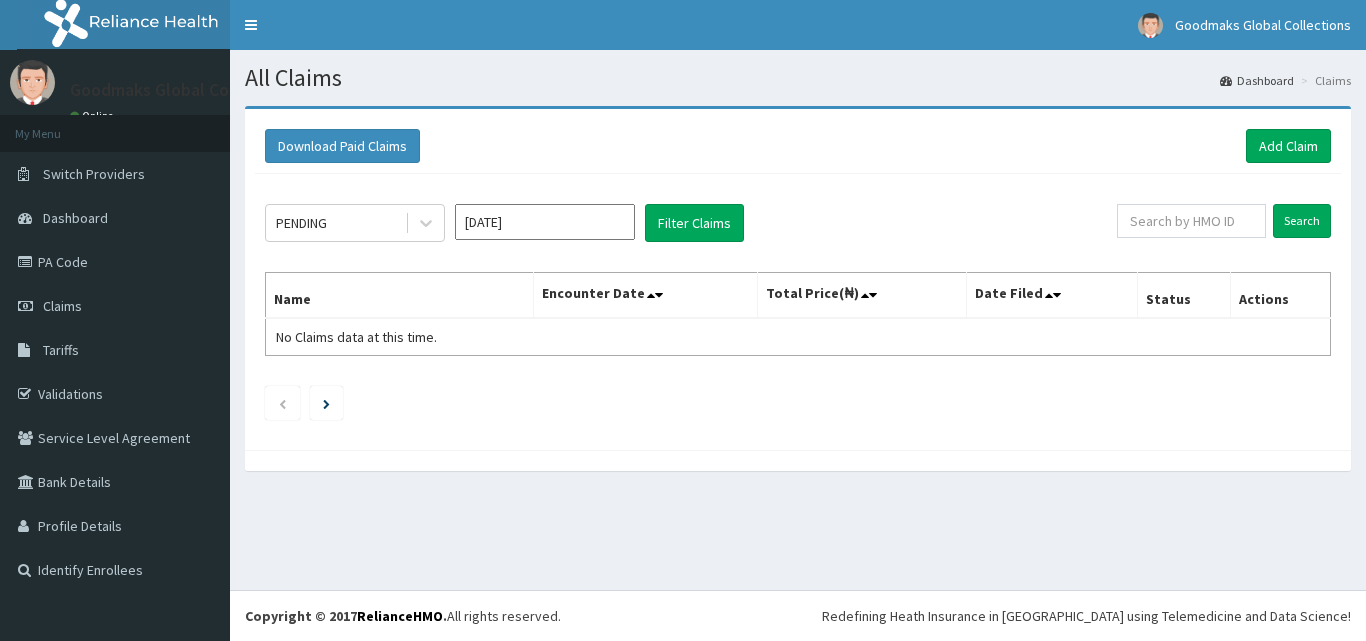 scroll, scrollTop: 0, scrollLeft: 0, axis: both 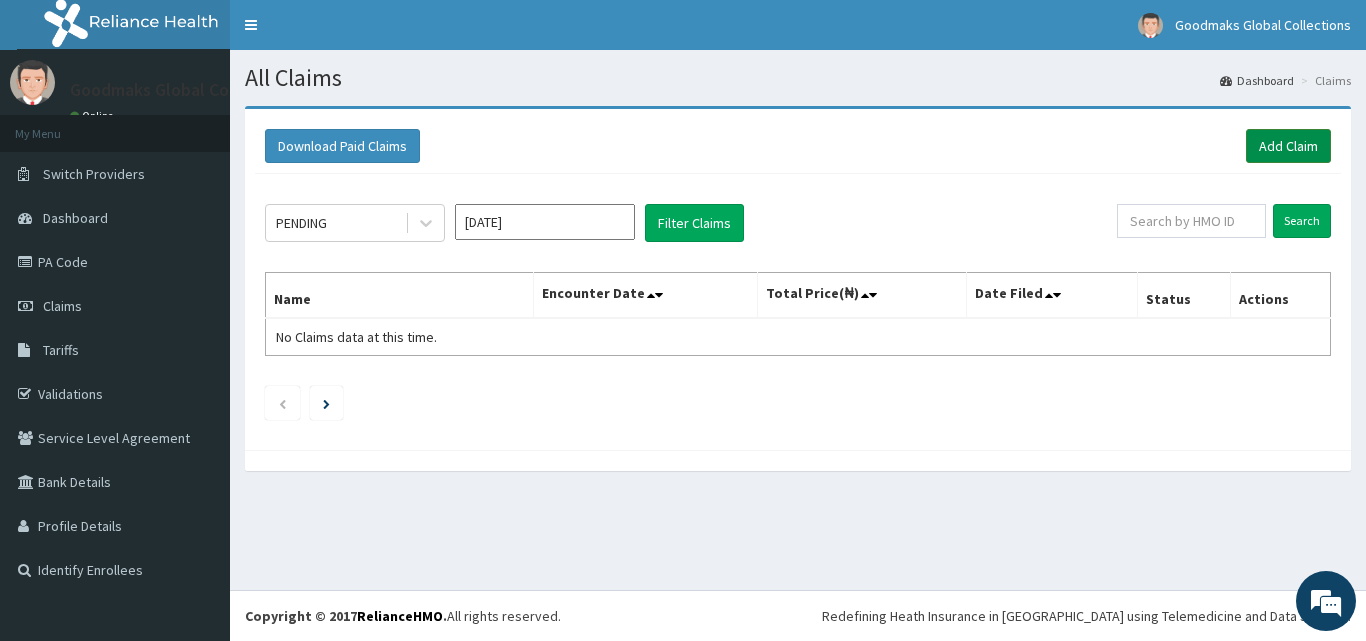 click on "Add Claim" at bounding box center [1288, 146] 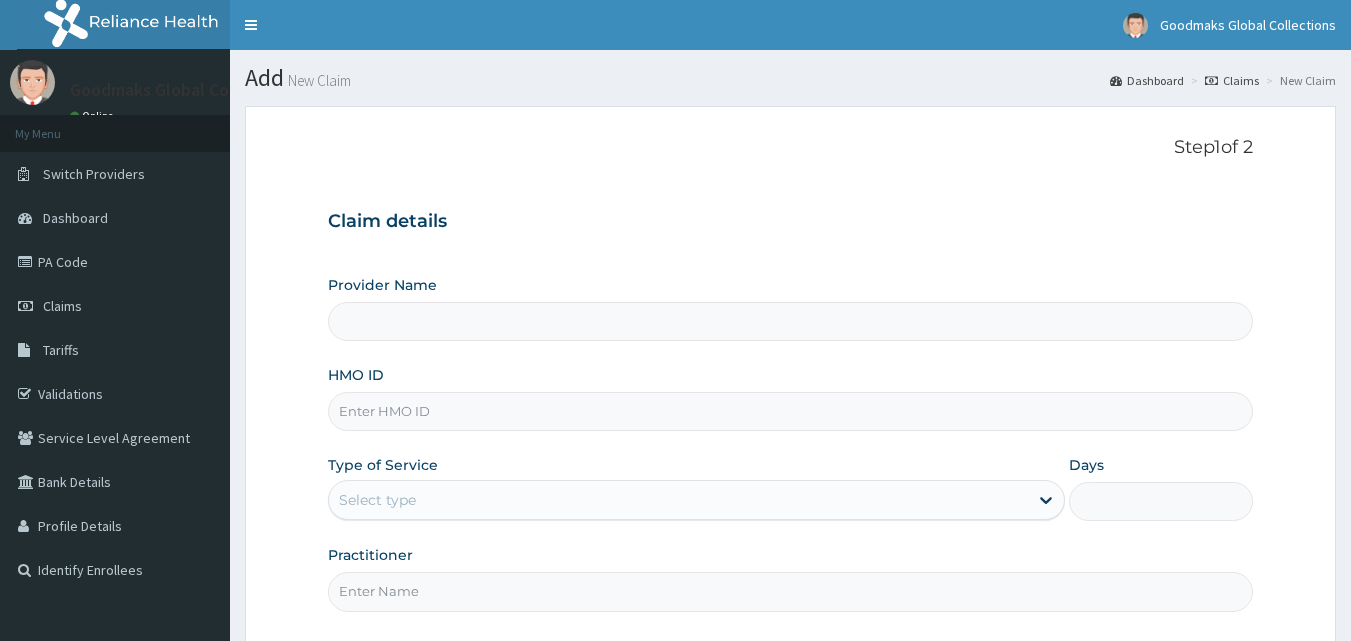 scroll, scrollTop: 0, scrollLeft: 0, axis: both 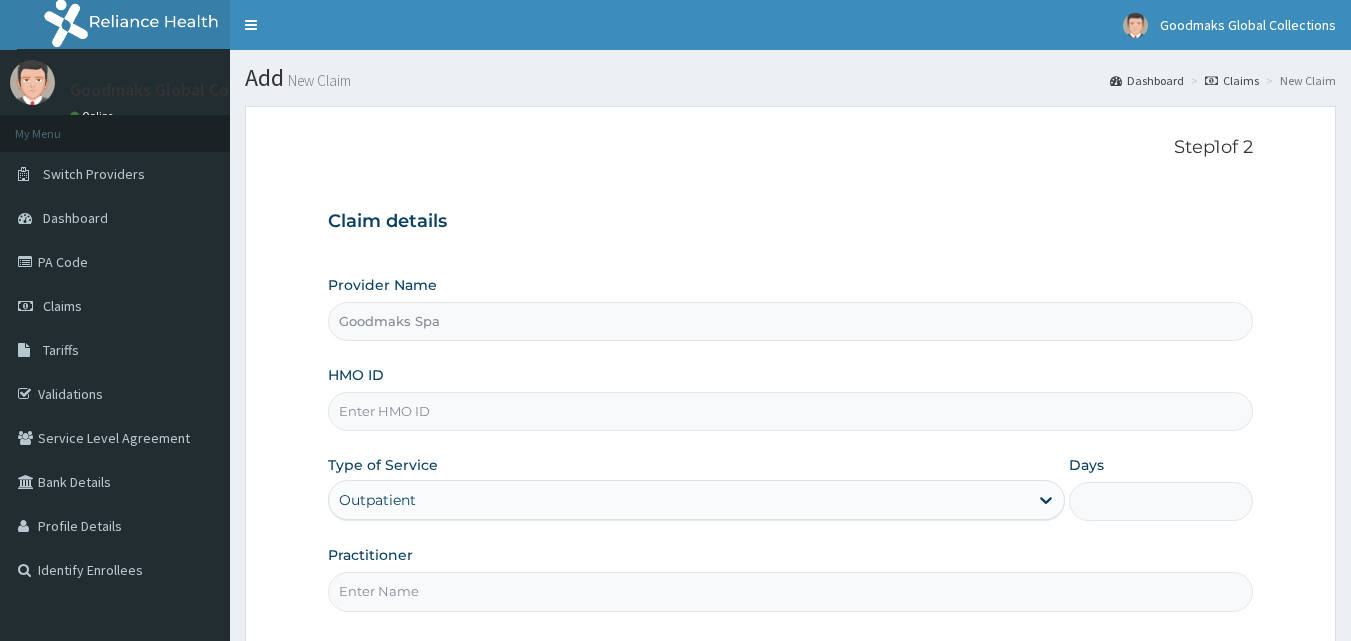 type on "Goodmaks Spa" 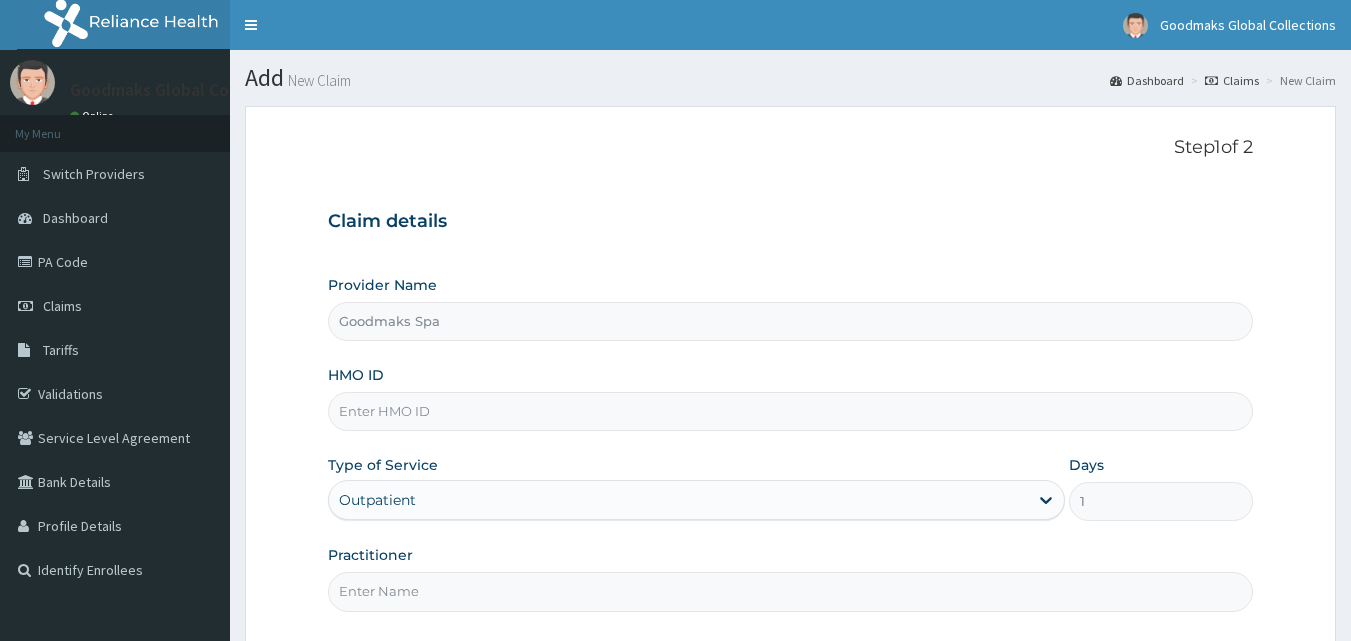 click on "Goodmaks Spa" at bounding box center [791, 321] 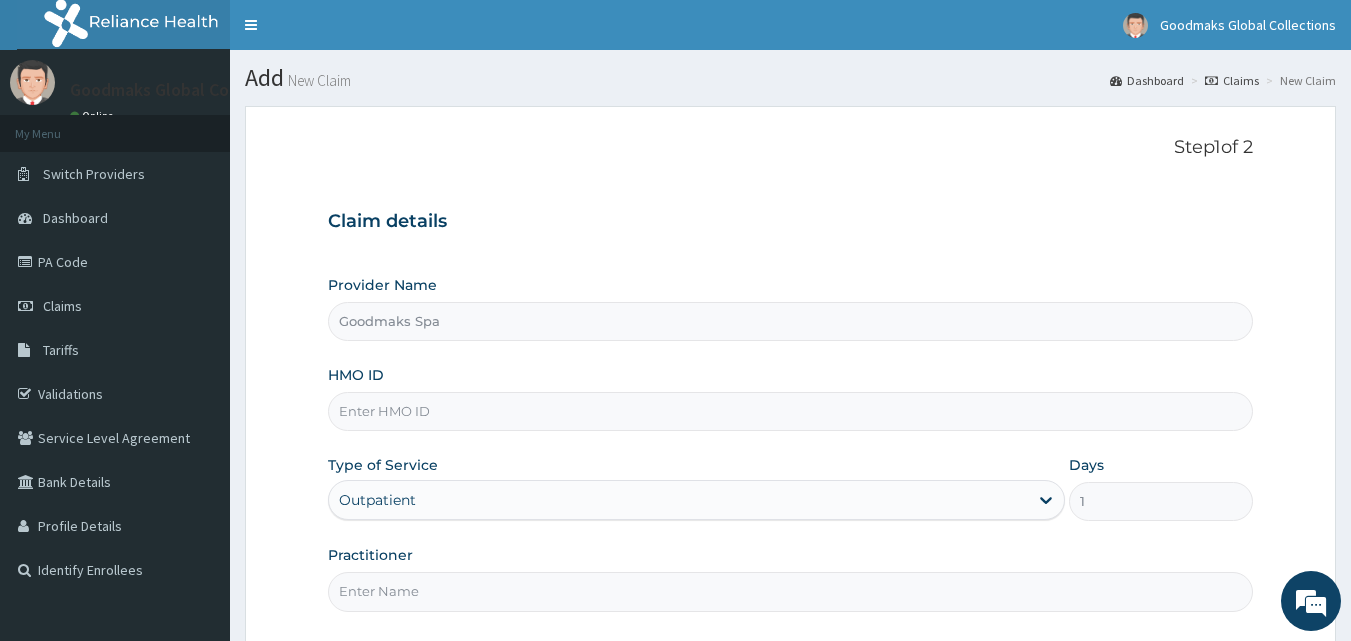 click on "HMO ID" at bounding box center (791, 411) 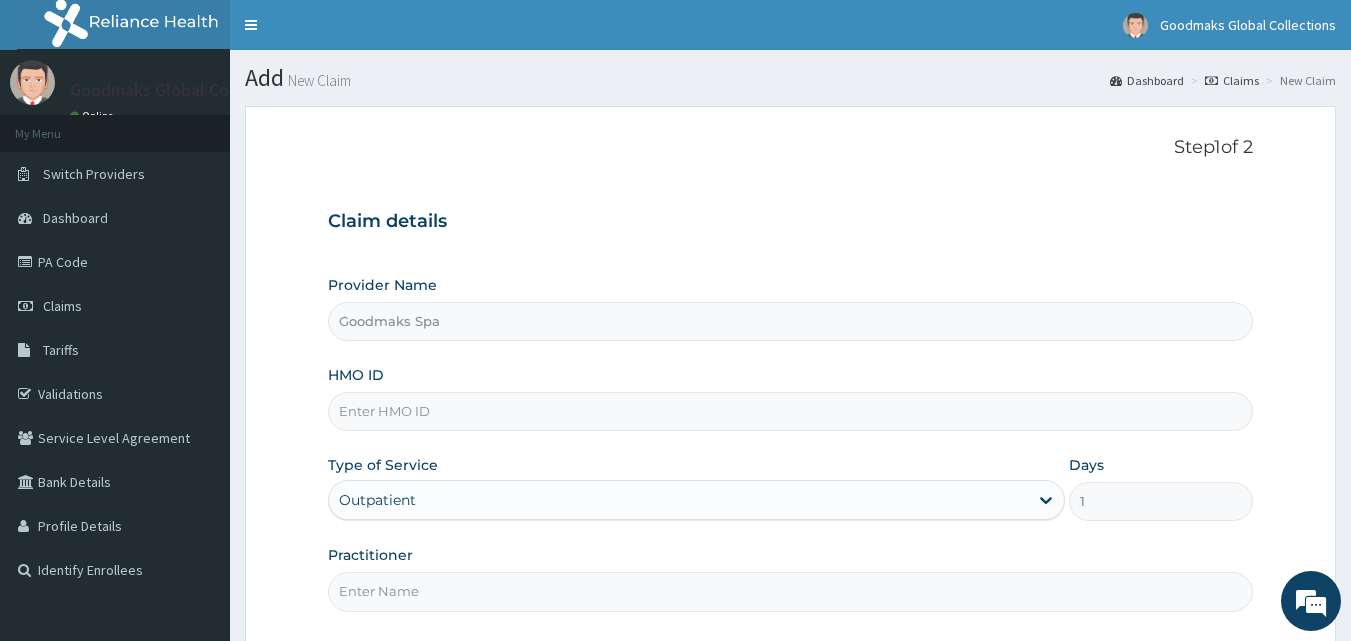 scroll, scrollTop: 0, scrollLeft: 0, axis: both 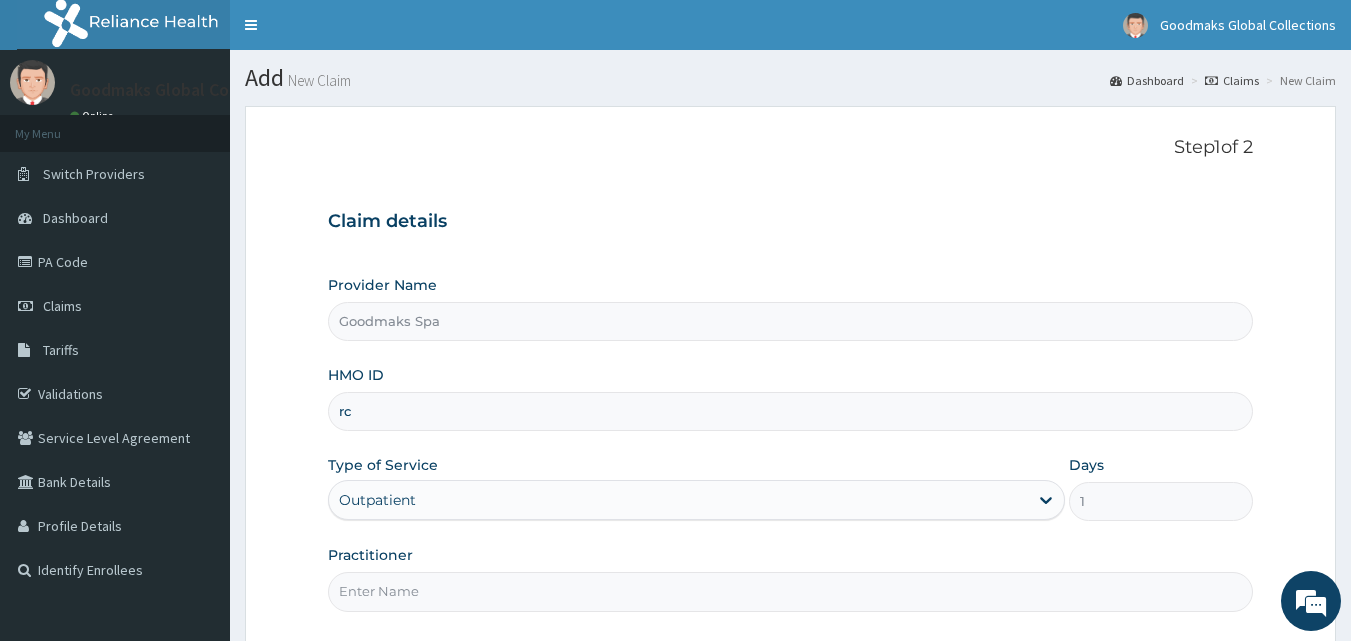 type on "r" 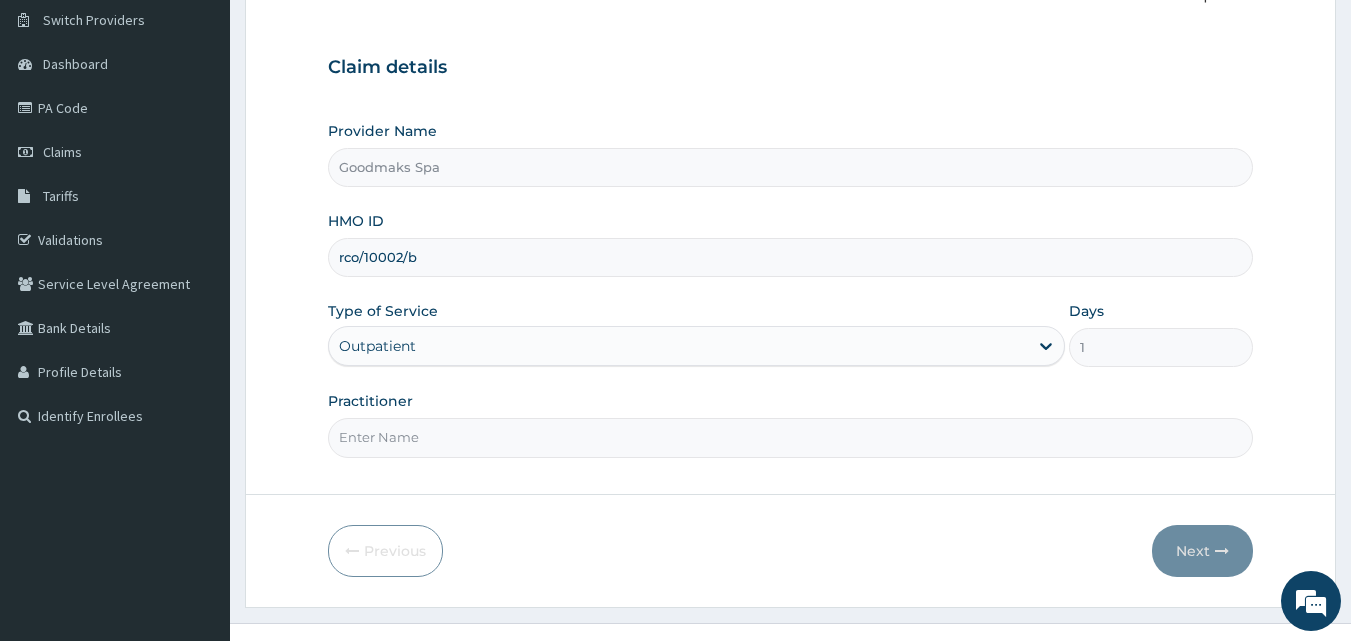 scroll, scrollTop: 187, scrollLeft: 0, axis: vertical 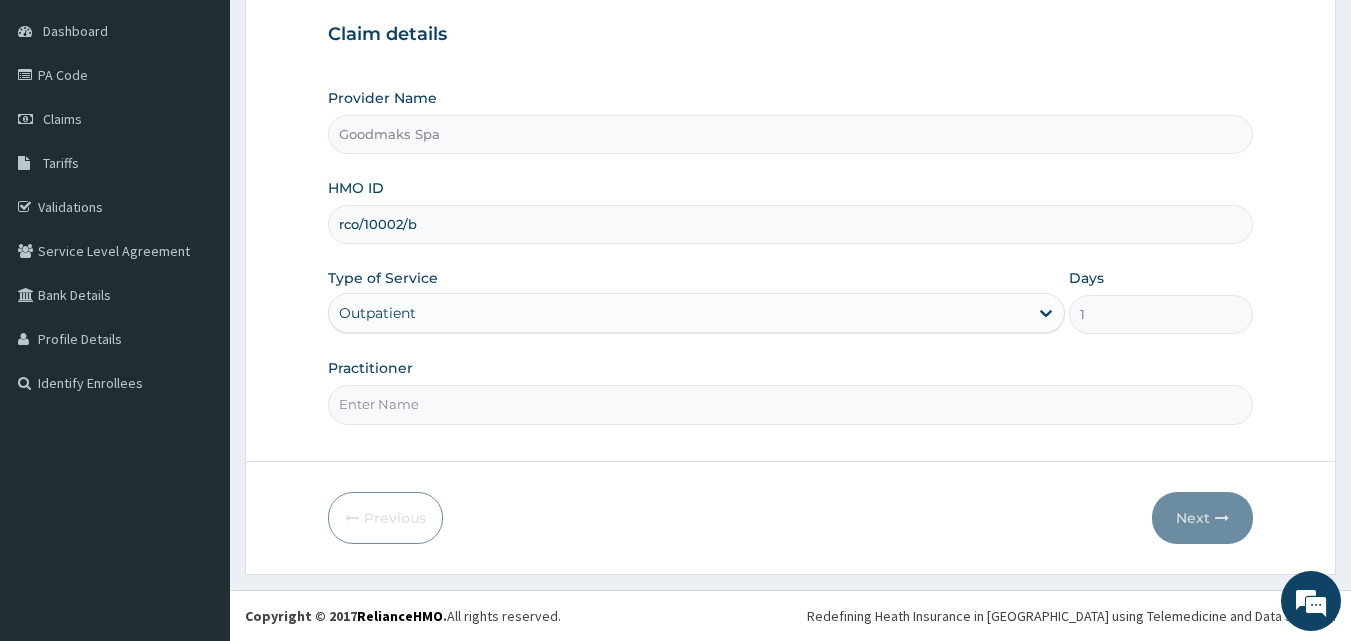 type on "rco/10002/b" 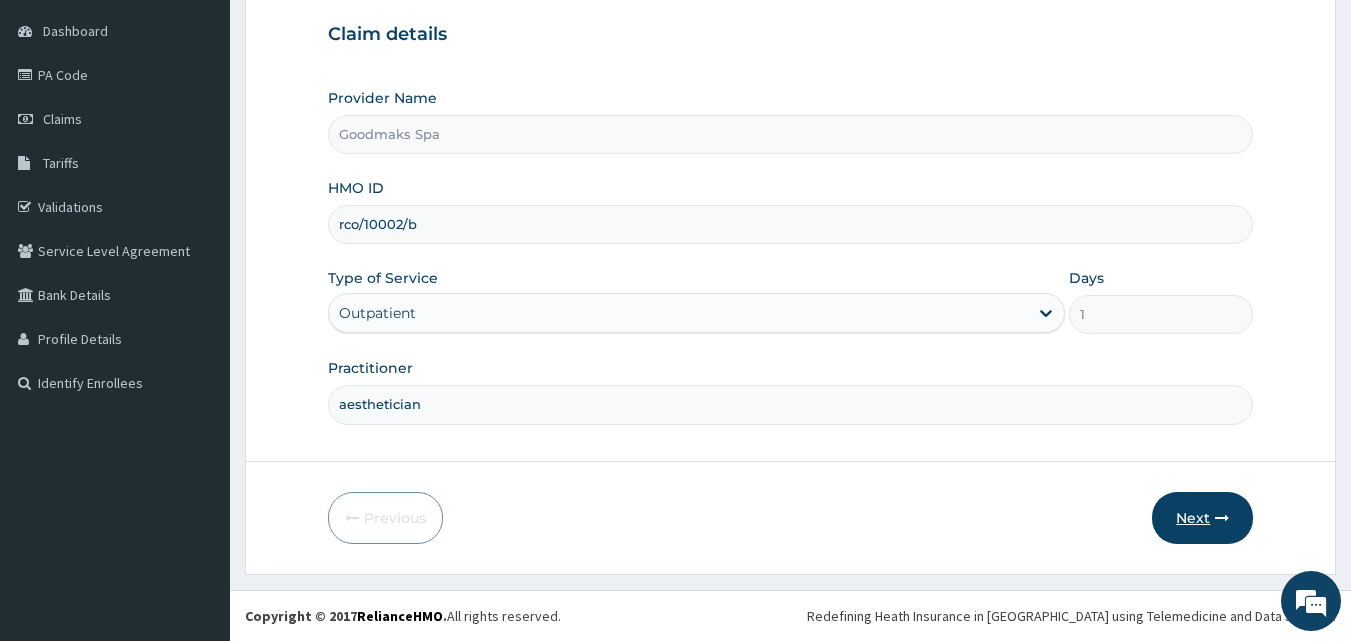 type on "aesthetician" 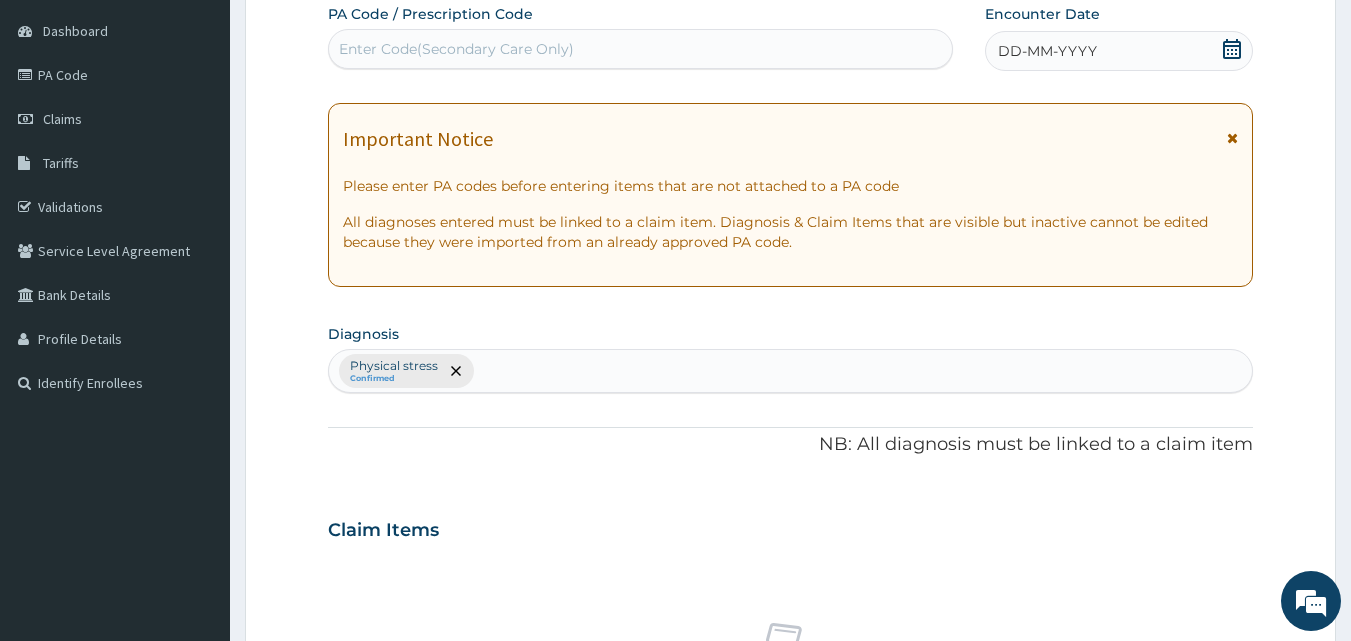 click on "Enter Code(Secondary Care Only)" at bounding box center (641, 49) 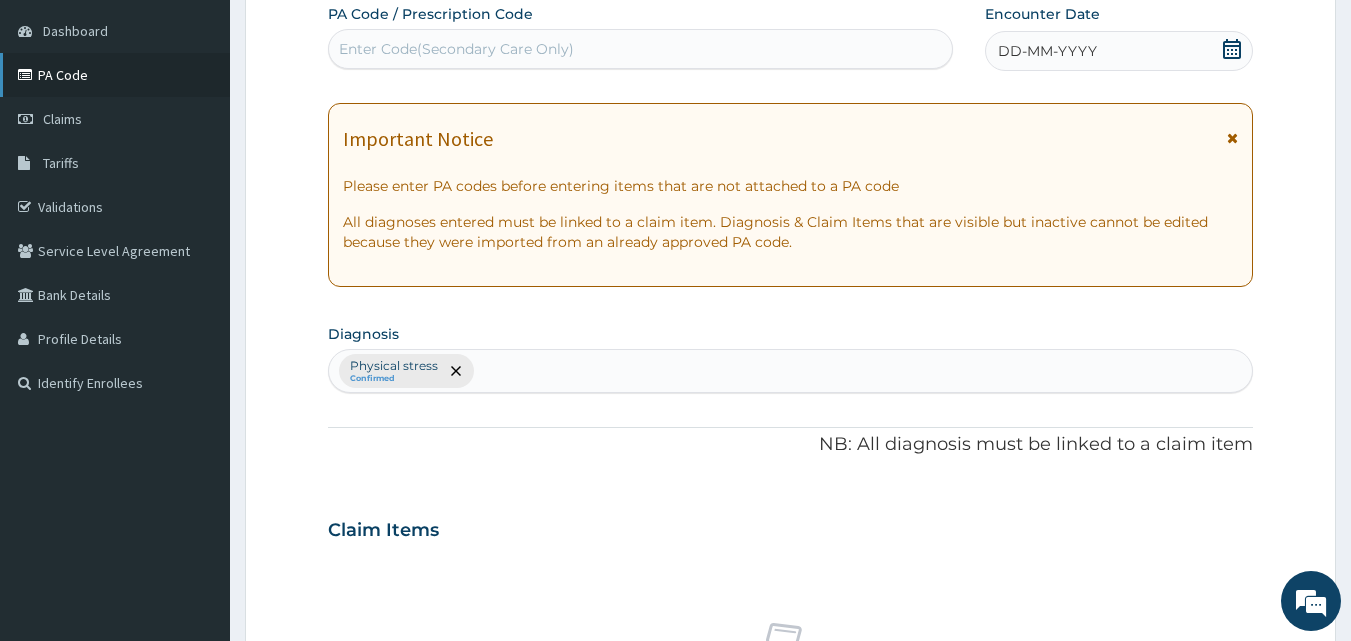 click on "PA Code" at bounding box center (115, 75) 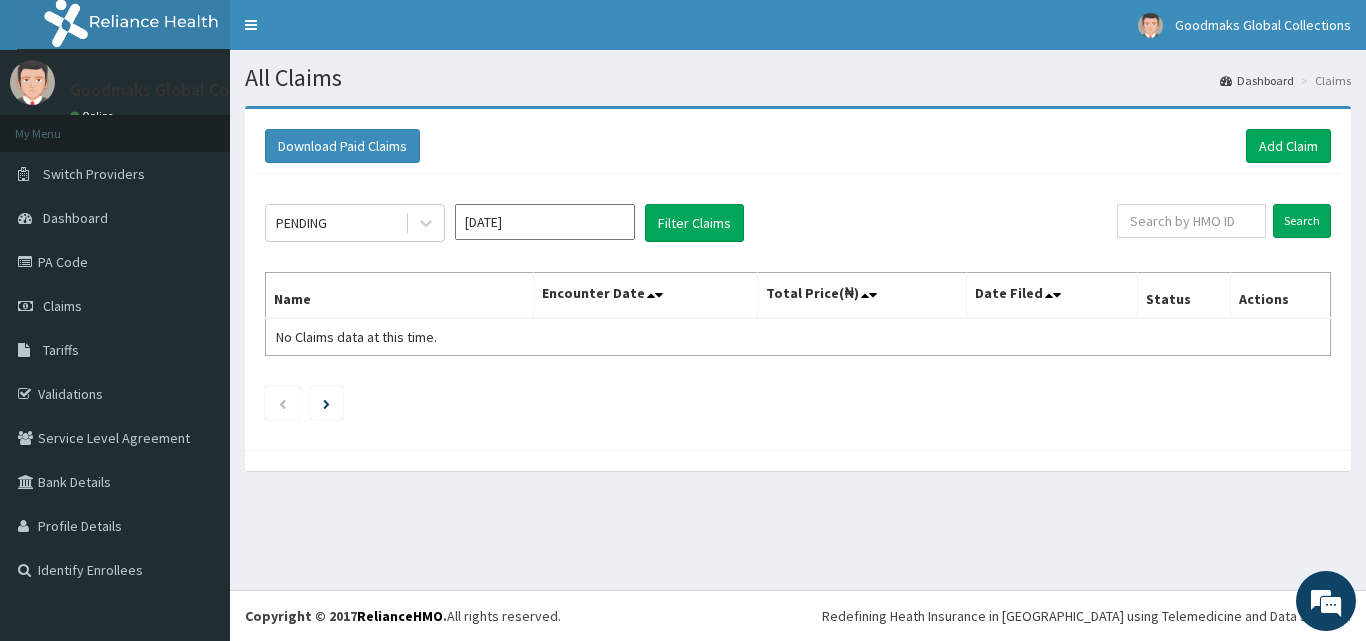 scroll, scrollTop: 0, scrollLeft: 0, axis: both 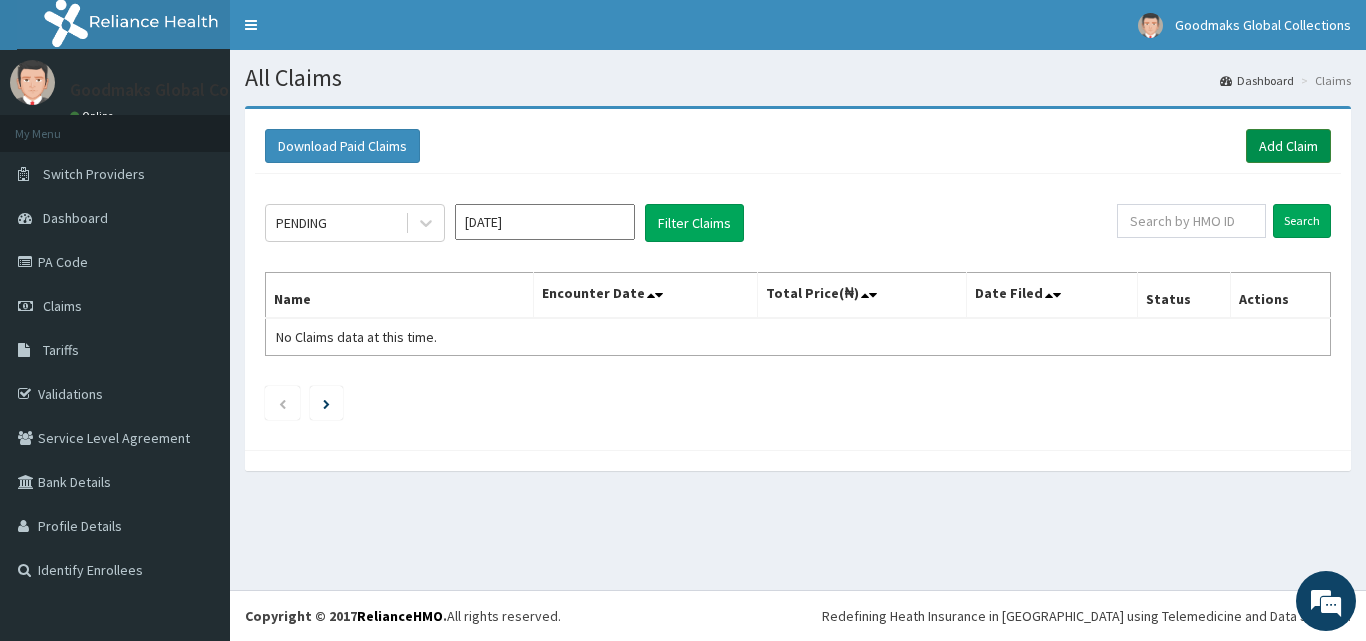 click on "Add Claim" at bounding box center [1288, 146] 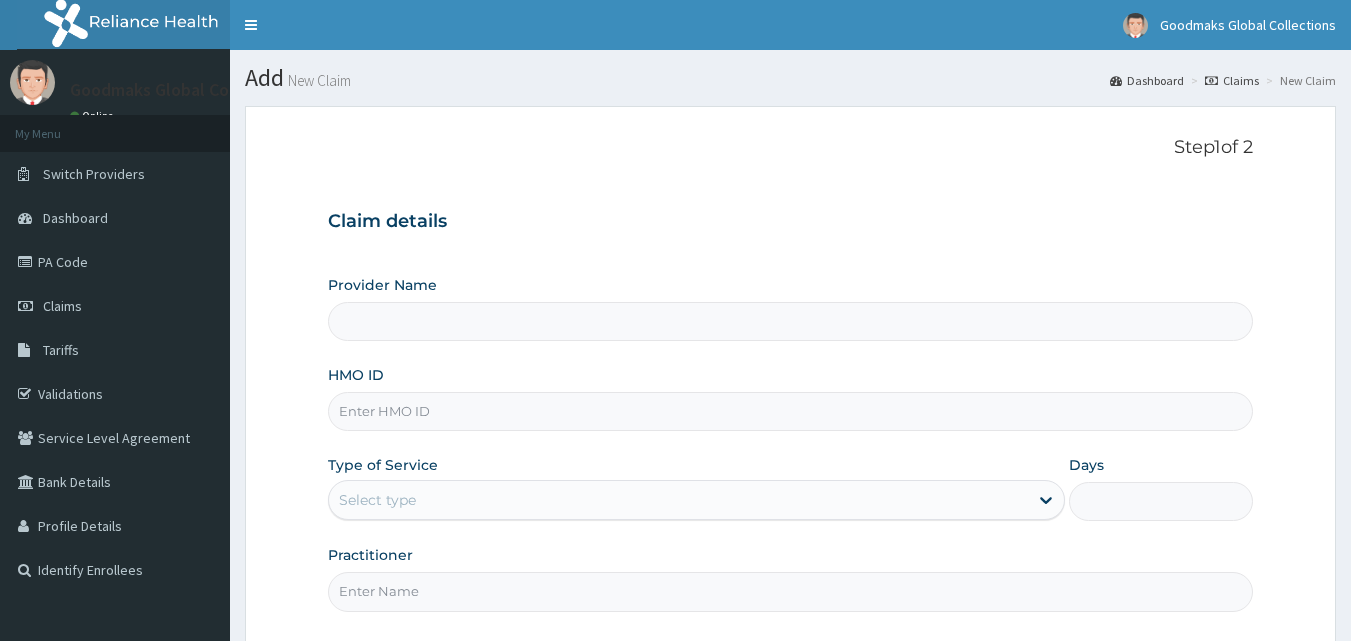 scroll, scrollTop: 0, scrollLeft: 0, axis: both 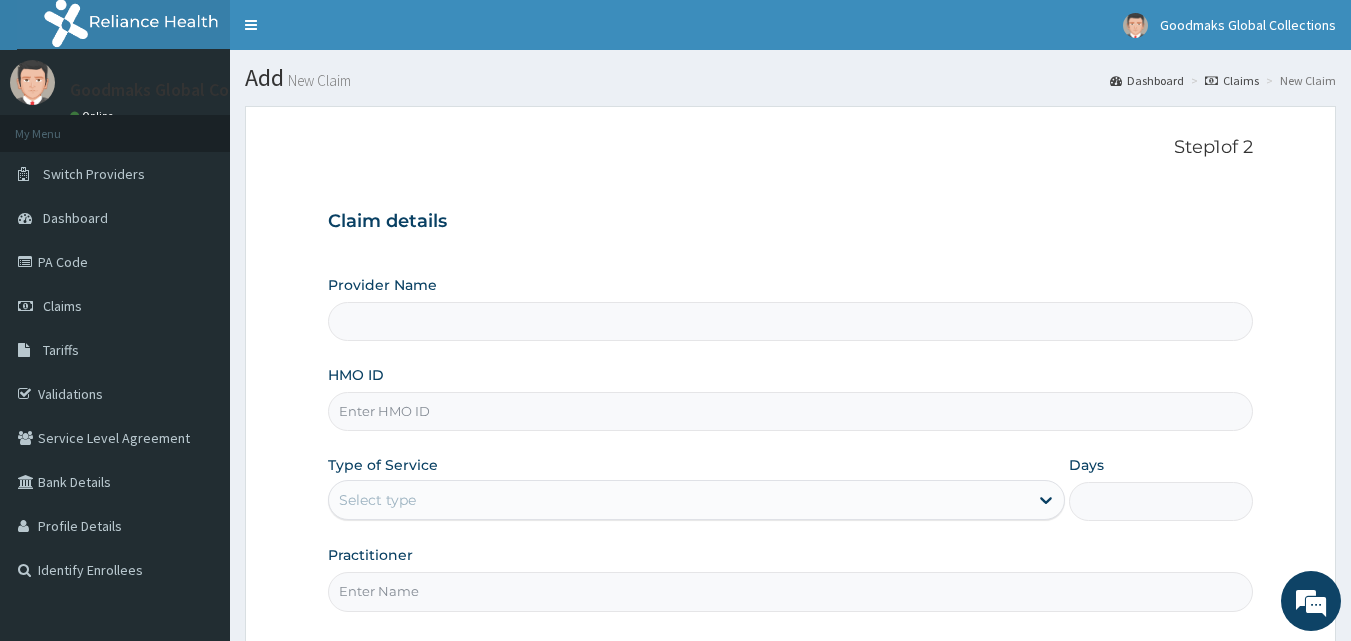 click on "Provider Name" at bounding box center [791, 321] 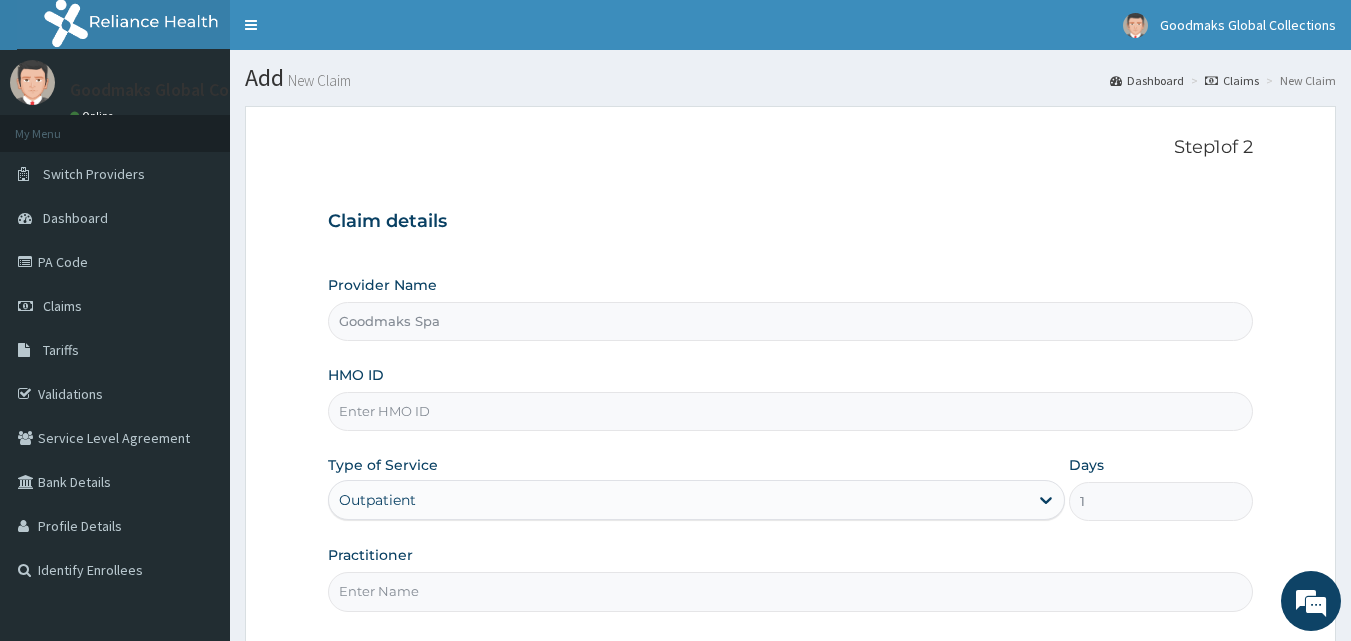 click on "HMO ID" at bounding box center [791, 411] 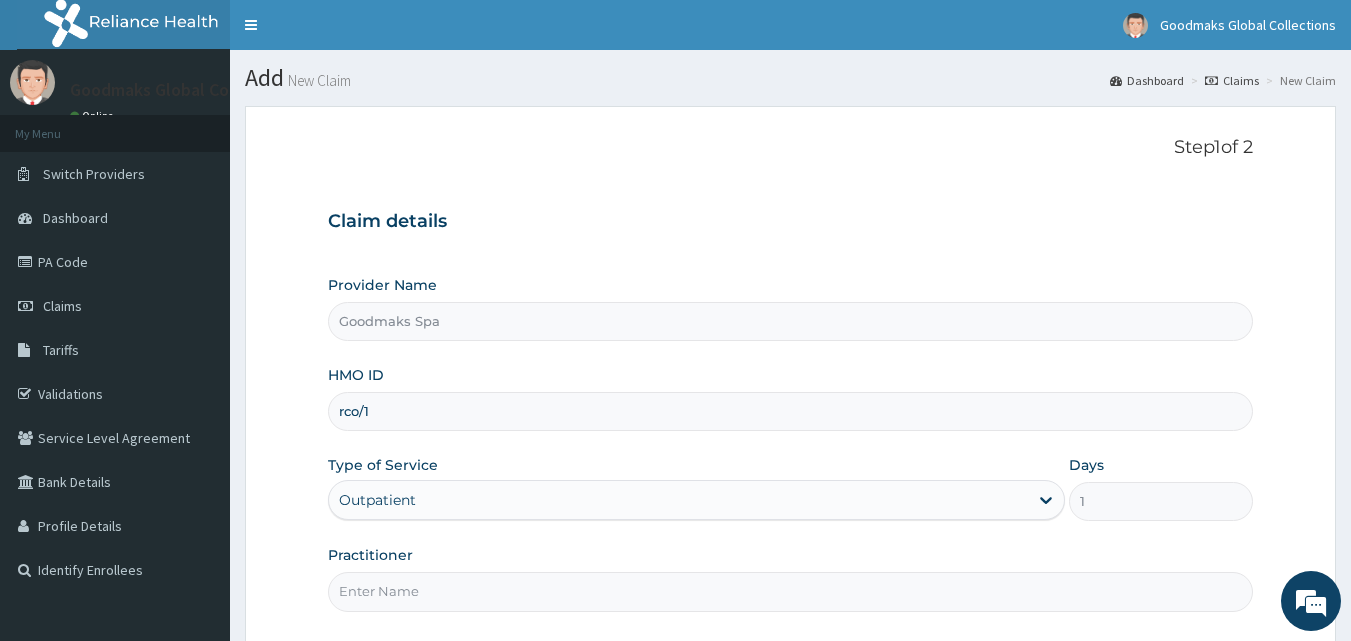 scroll, scrollTop: 0, scrollLeft: 0, axis: both 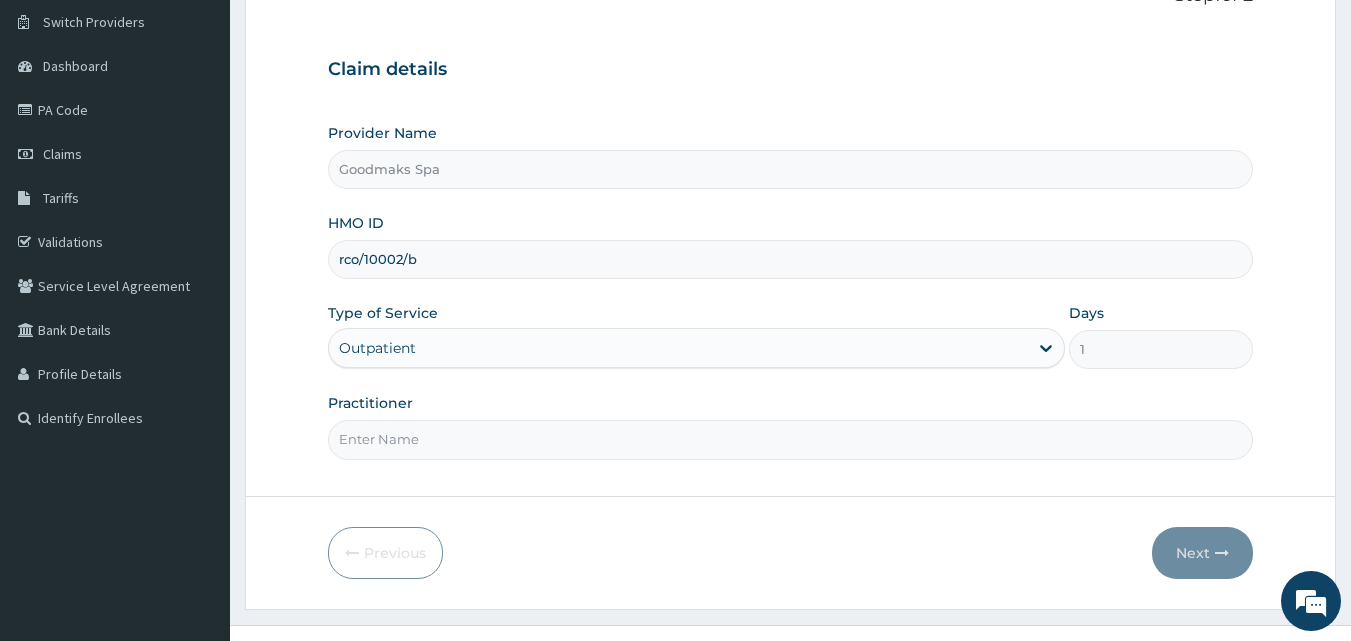type on "rco/10002/b" 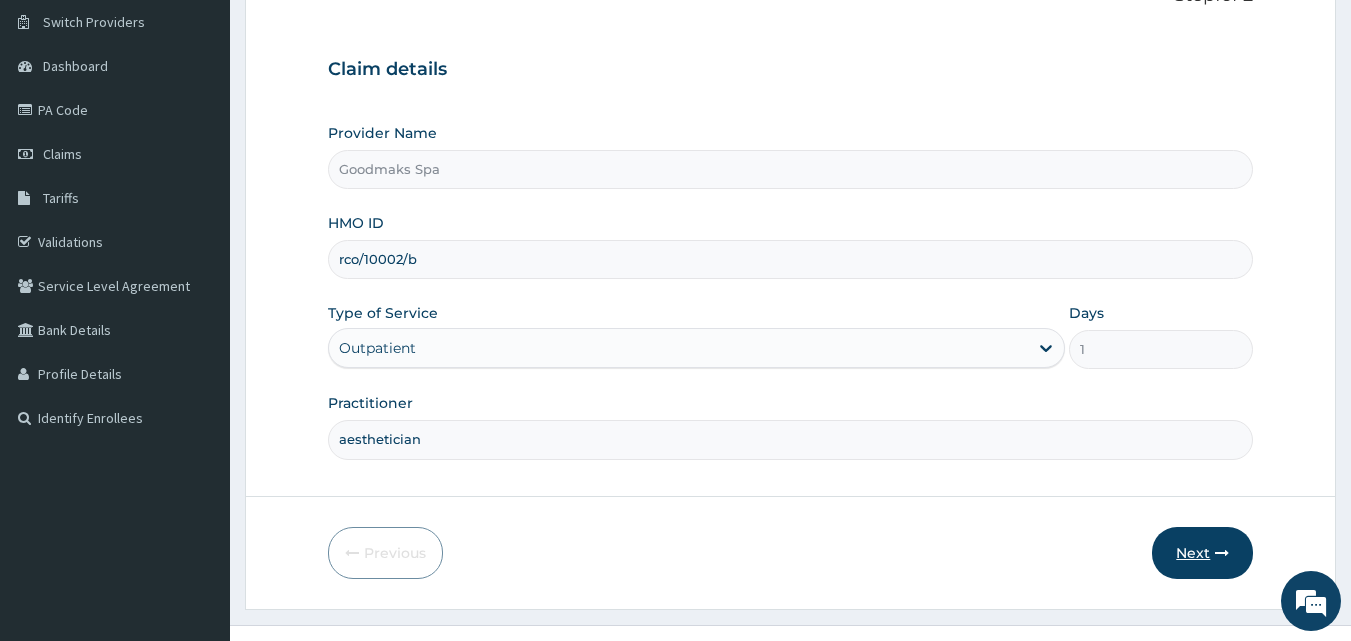 type on "aesthetician" 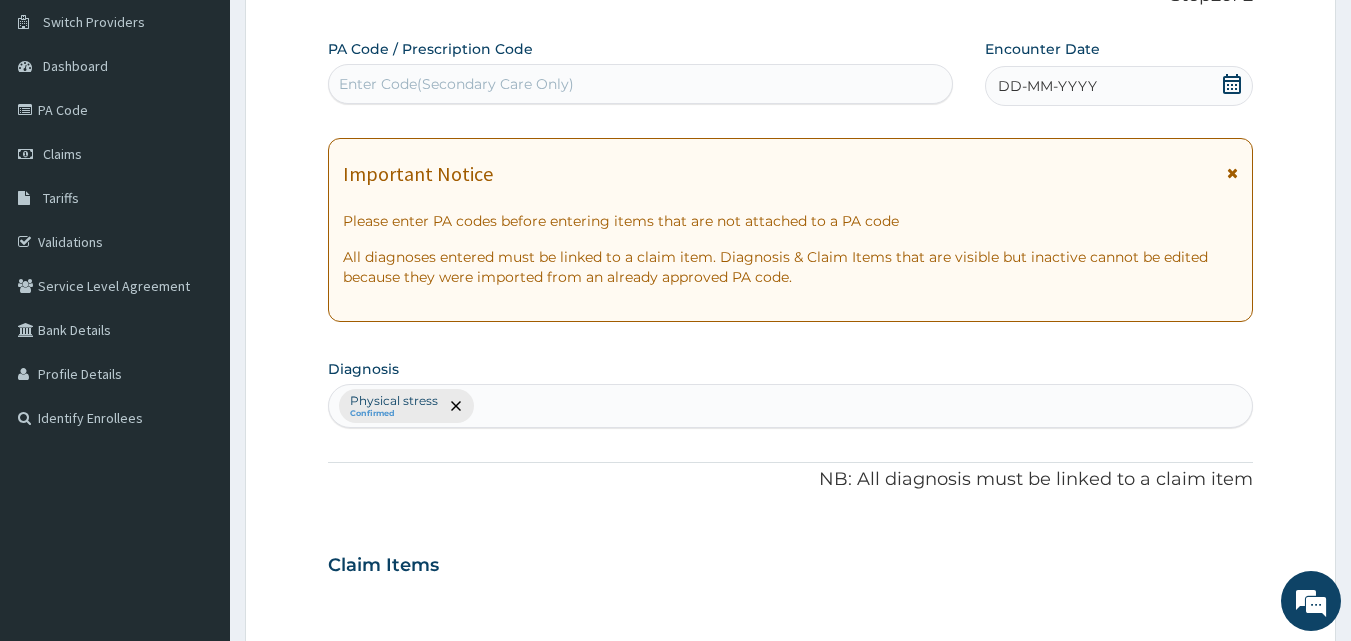 click on "Enter Code(Secondary Care Only)" at bounding box center [641, 84] 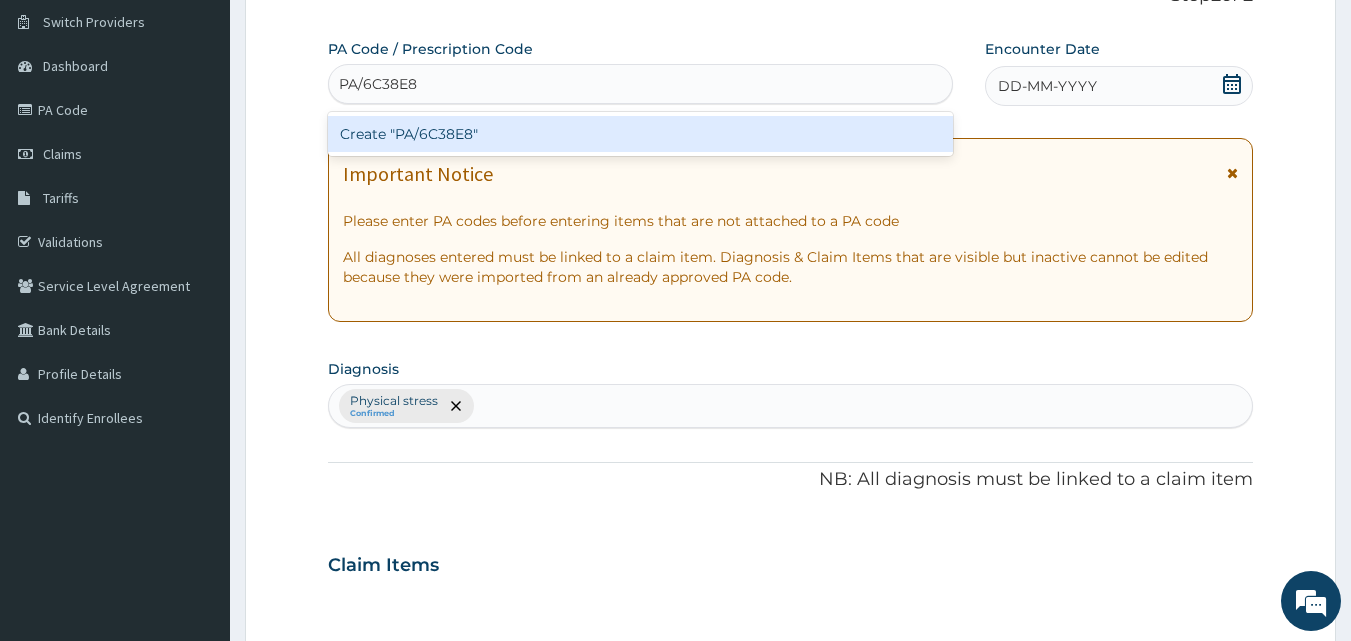 type on "PA/6C38E8" 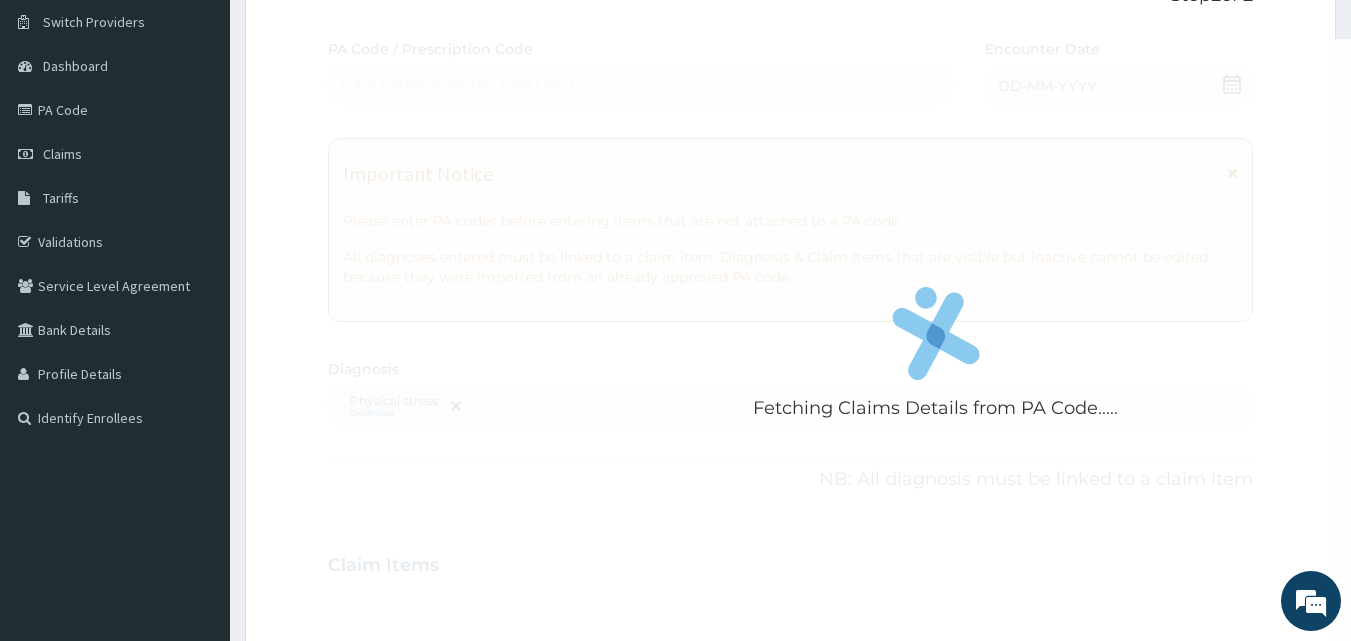 click on "Fetching Claims Details from PA Code..... PA Code / Prescription Code Enter Code(Secondary Care Only) Encounter Date DD-MM-YYYY Important Notice Please enter PA codes before entering items that are not attached to a PA code   All diagnoses entered must be linked to a claim item. Diagnosis & Claim Items that are visible but inactive cannot be edited because they were imported from an already approved PA code. Diagnosis Physical stress Confirmed NB: All diagnosis must be linked to a claim item Claim Items No claim item Types Select Type Item Select Item Pair Diagnosis Physical stress Unit Price 0 Add Comment" at bounding box center [791, 559] 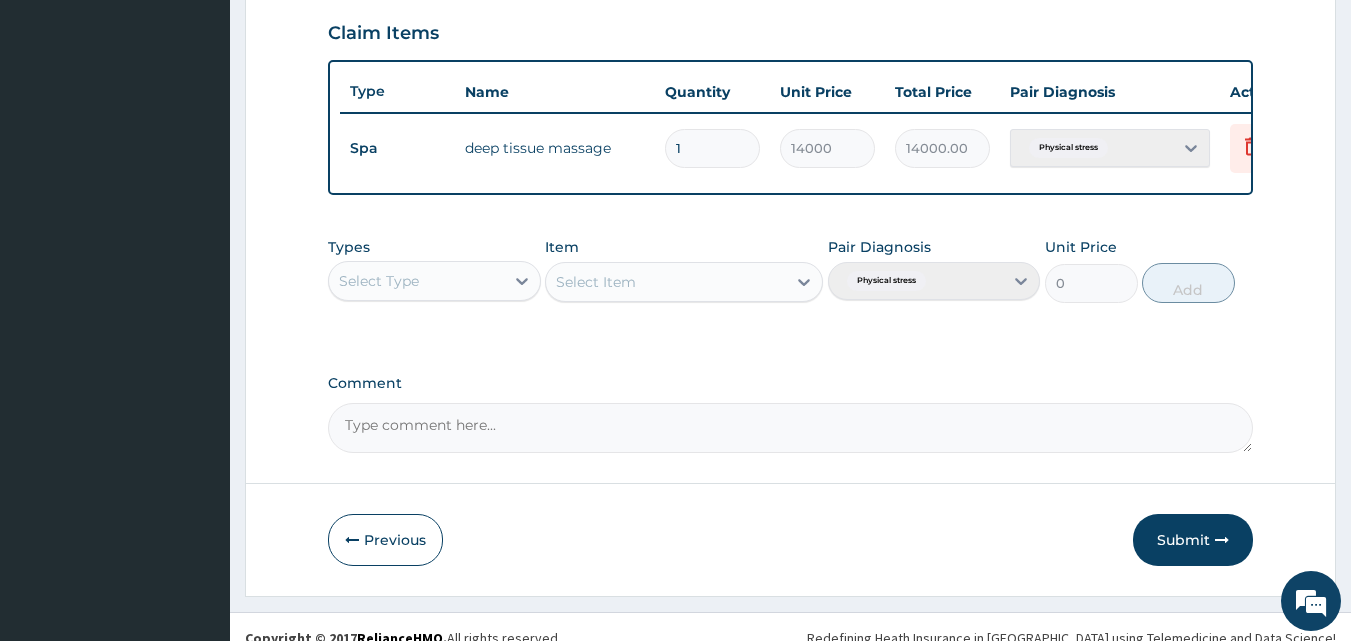 scroll, scrollTop: 687, scrollLeft: 0, axis: vertical 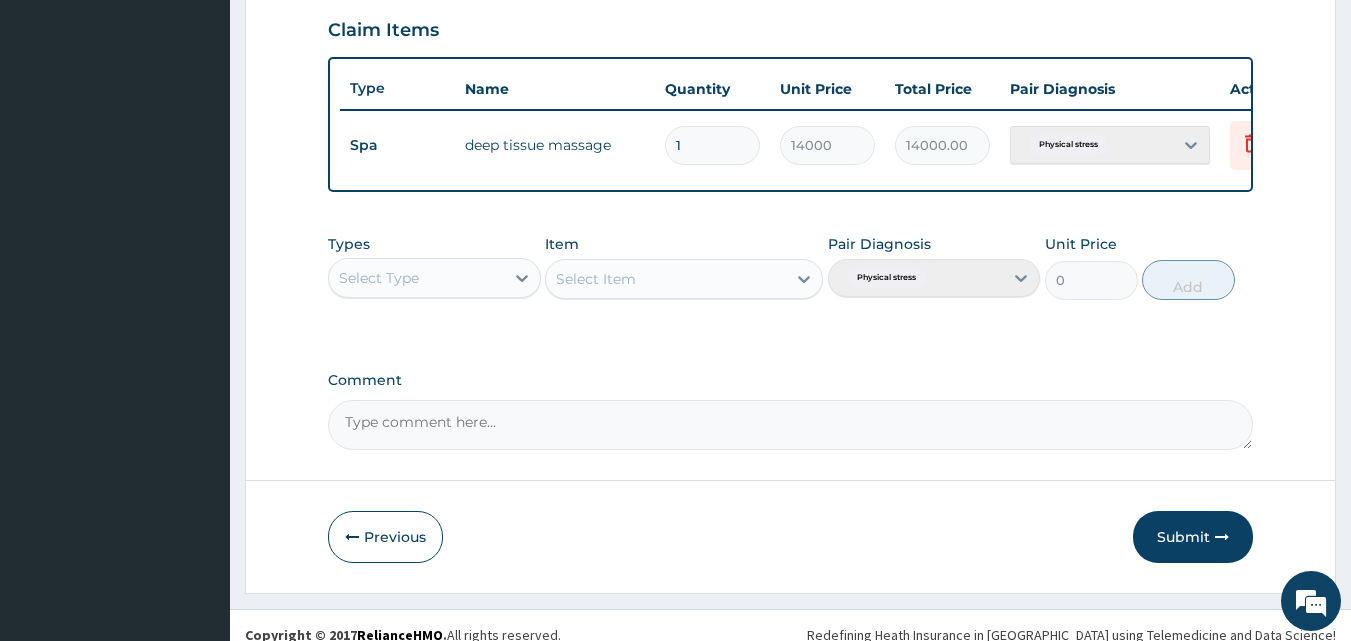 click on "Comment" at bounding box center [791, 380] 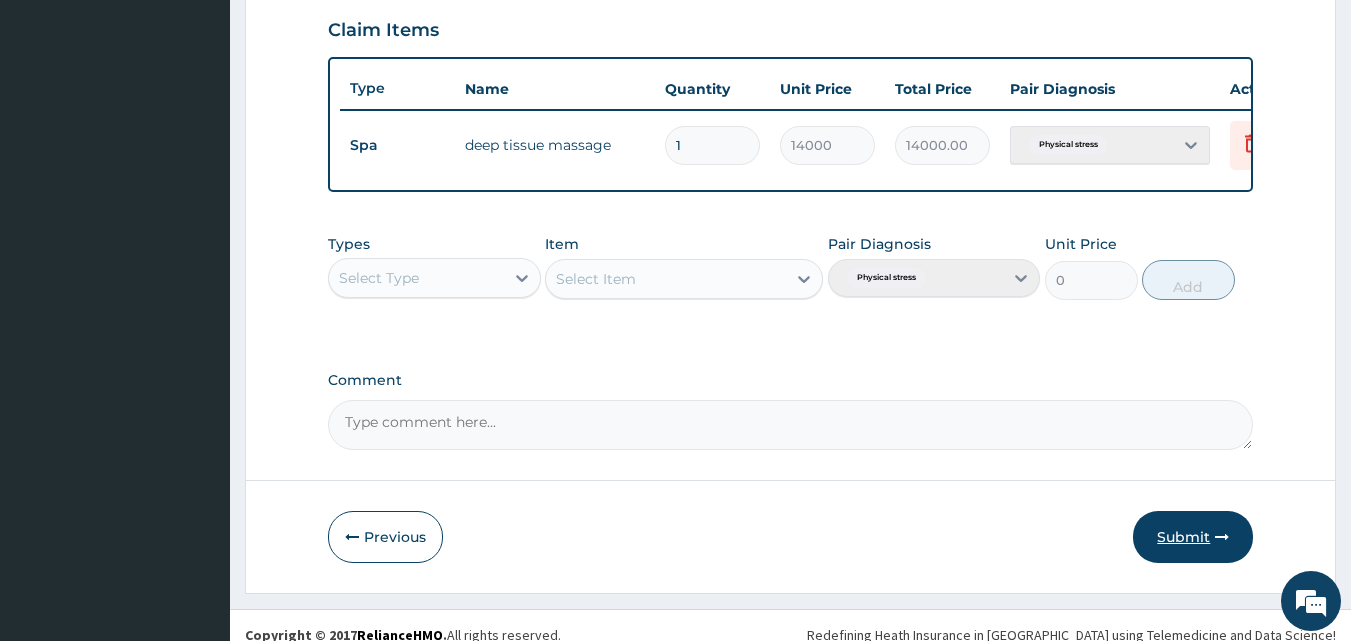click on "Submit" at bounding box center (1193, 537) 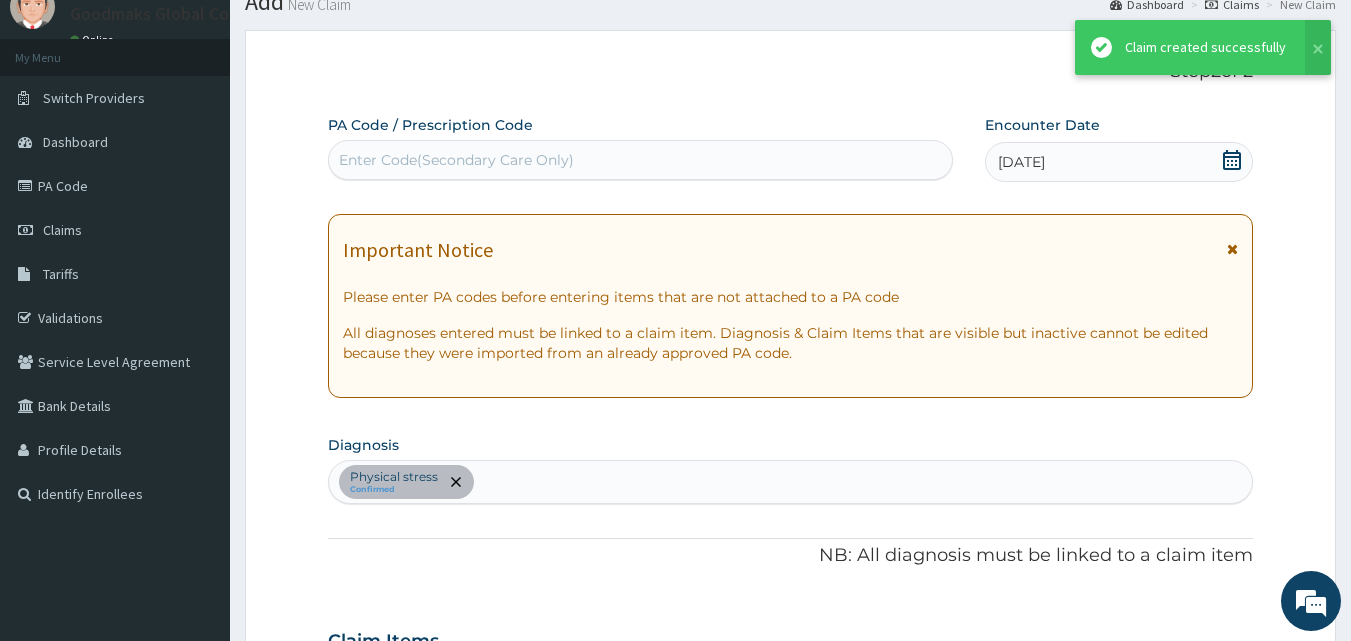 scroll, scrollTop: 687, scrollLeft: 0, axis: vertical 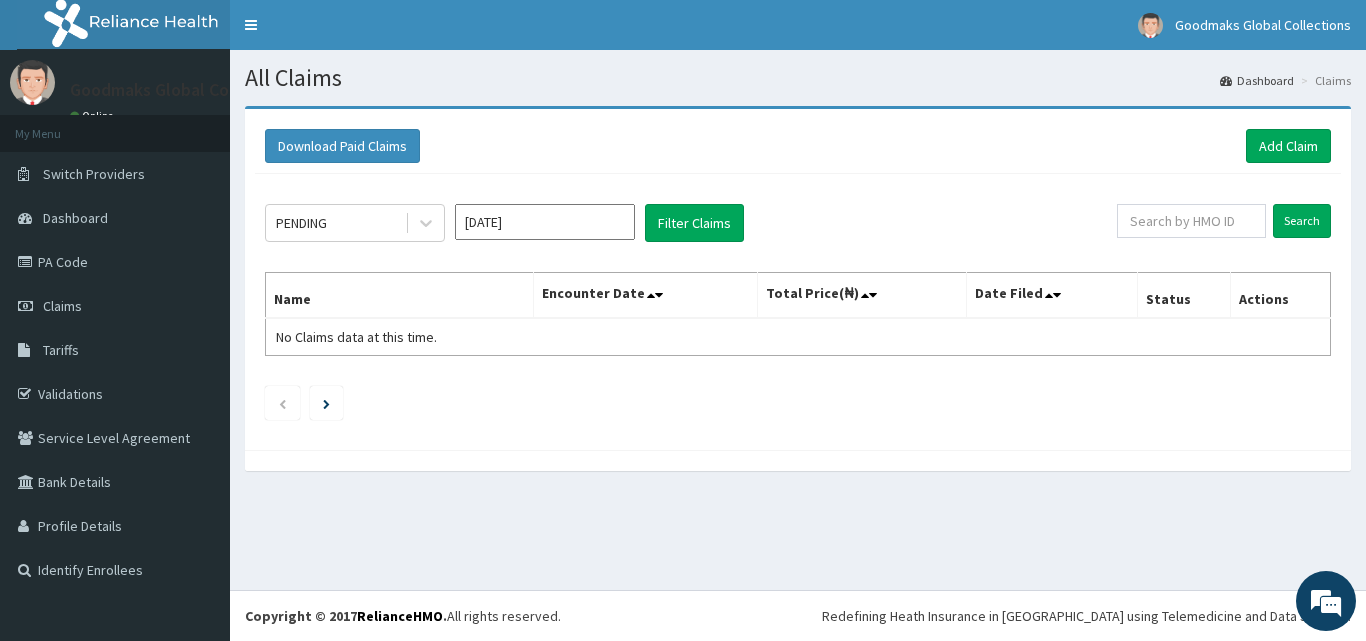 click on "PENDING [DATE] Filter Claims Search Name Encounter Date Total Price(₦) Date Filed Status Actions No Claims data at this time." 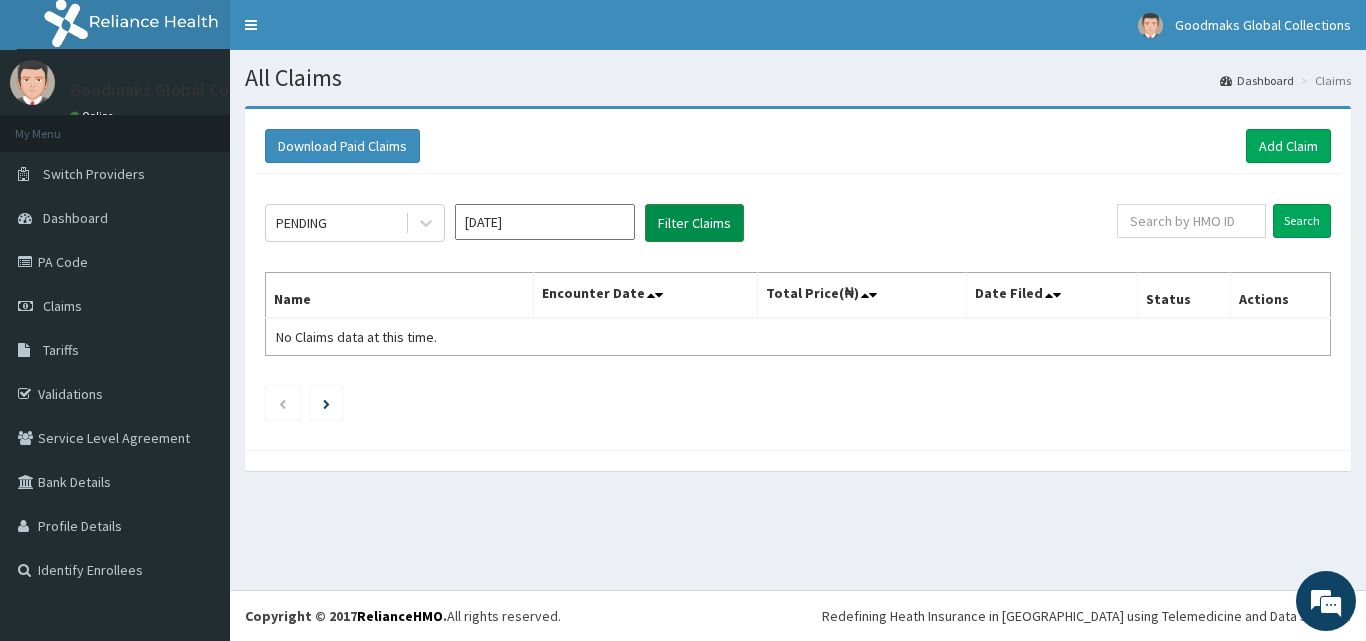 click on "Filter Claims" at bounding box center (694, 223) 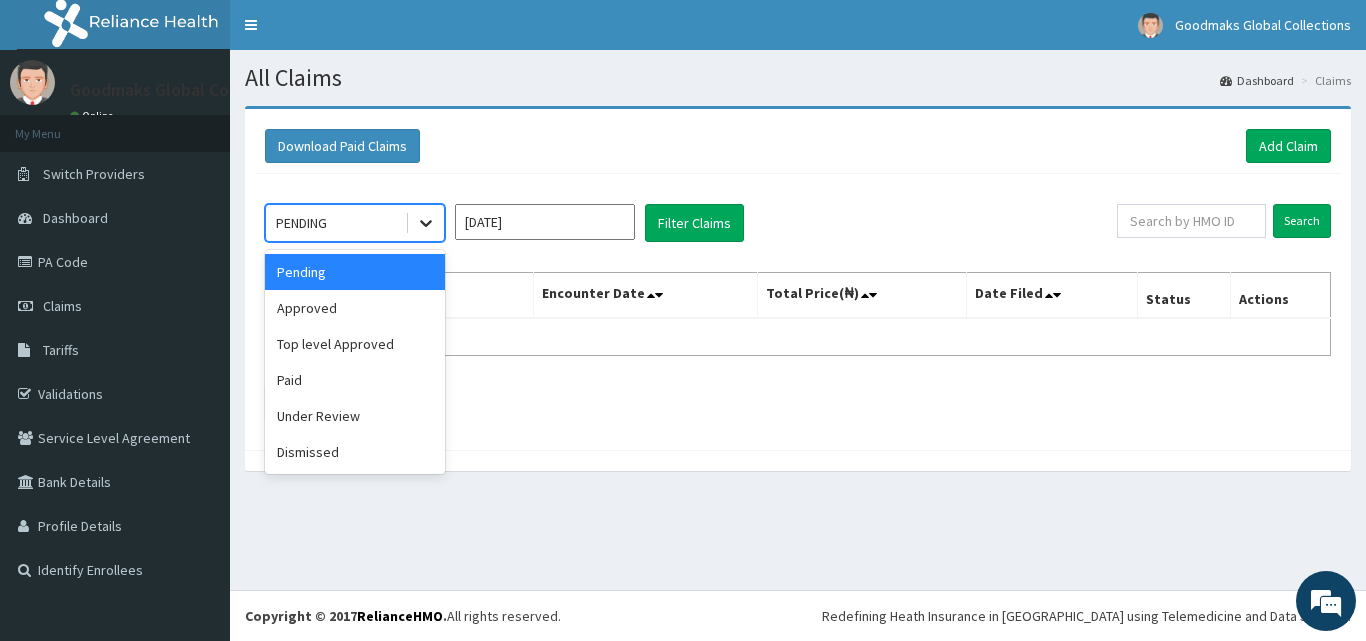click at bounding box center (426, 223) 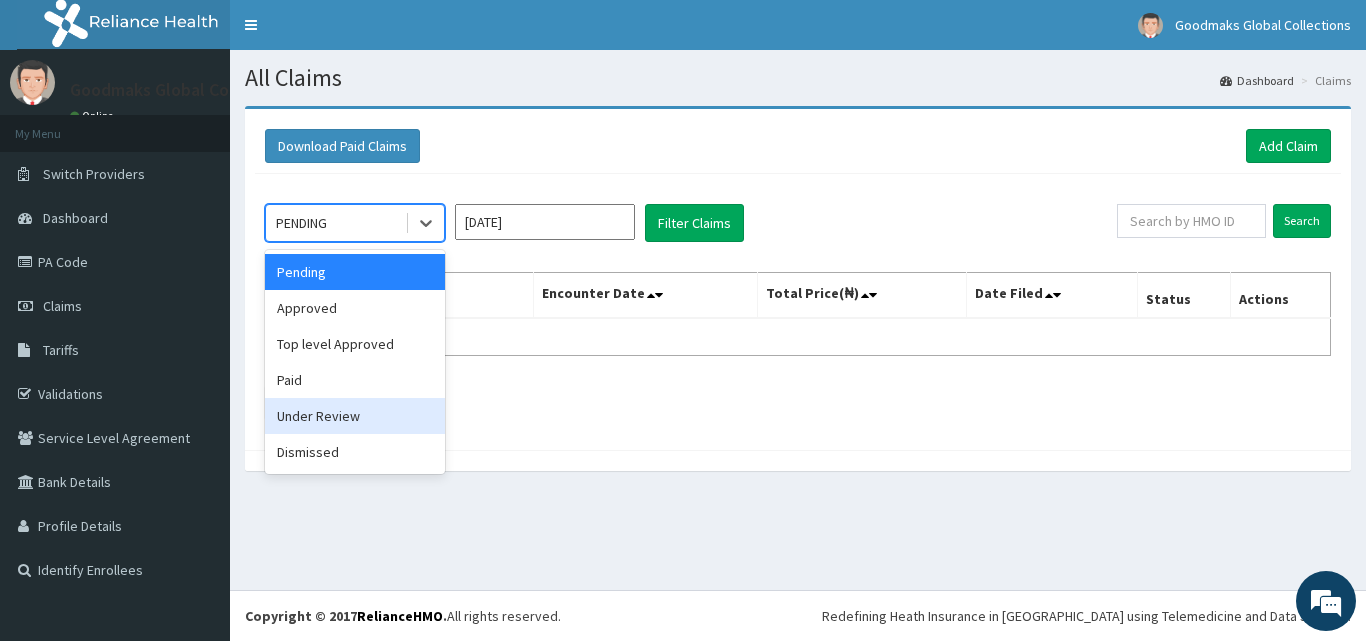 click on "Under Review" at bounding box center (355, 416) 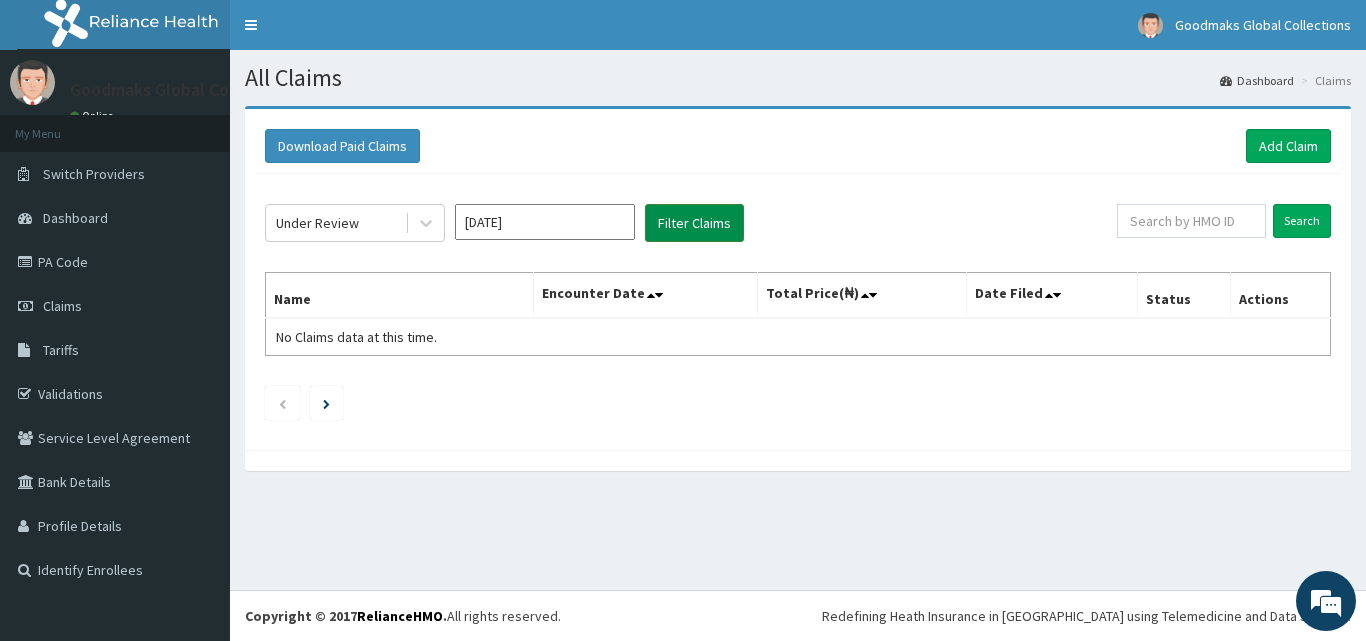 click on "Filter Claims" at bounding box center [694, 223] 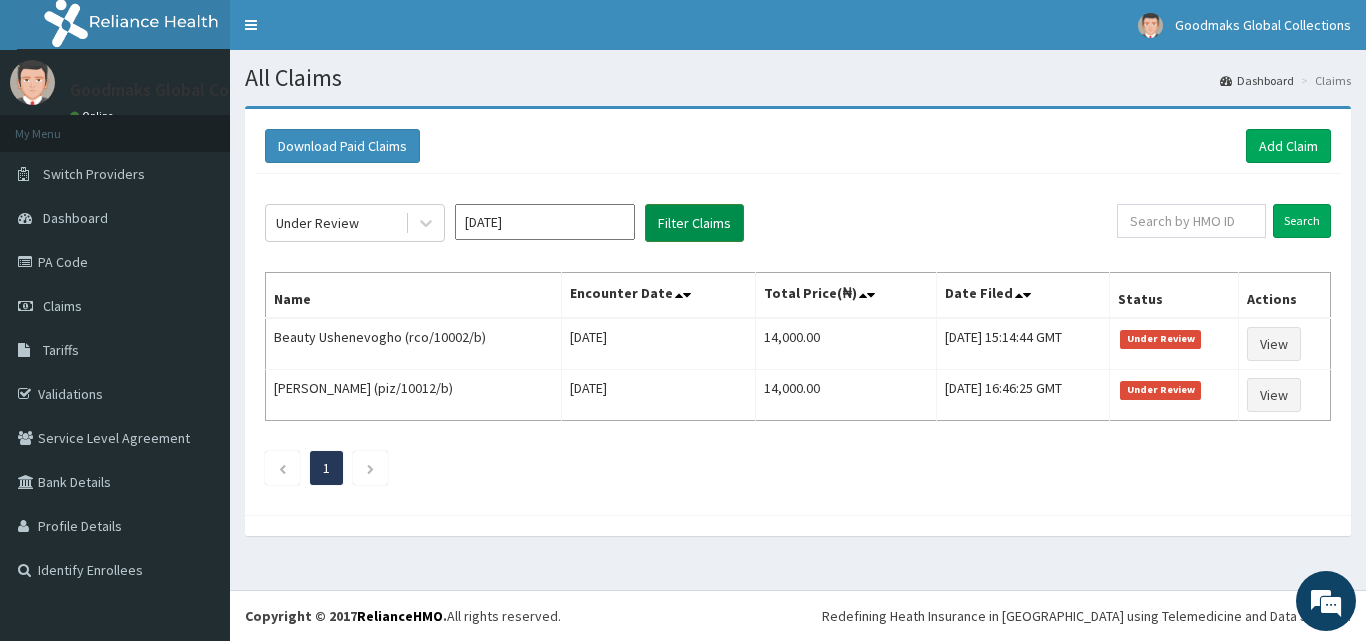 click on "Filter Claims" at bounding box center [694, 223] 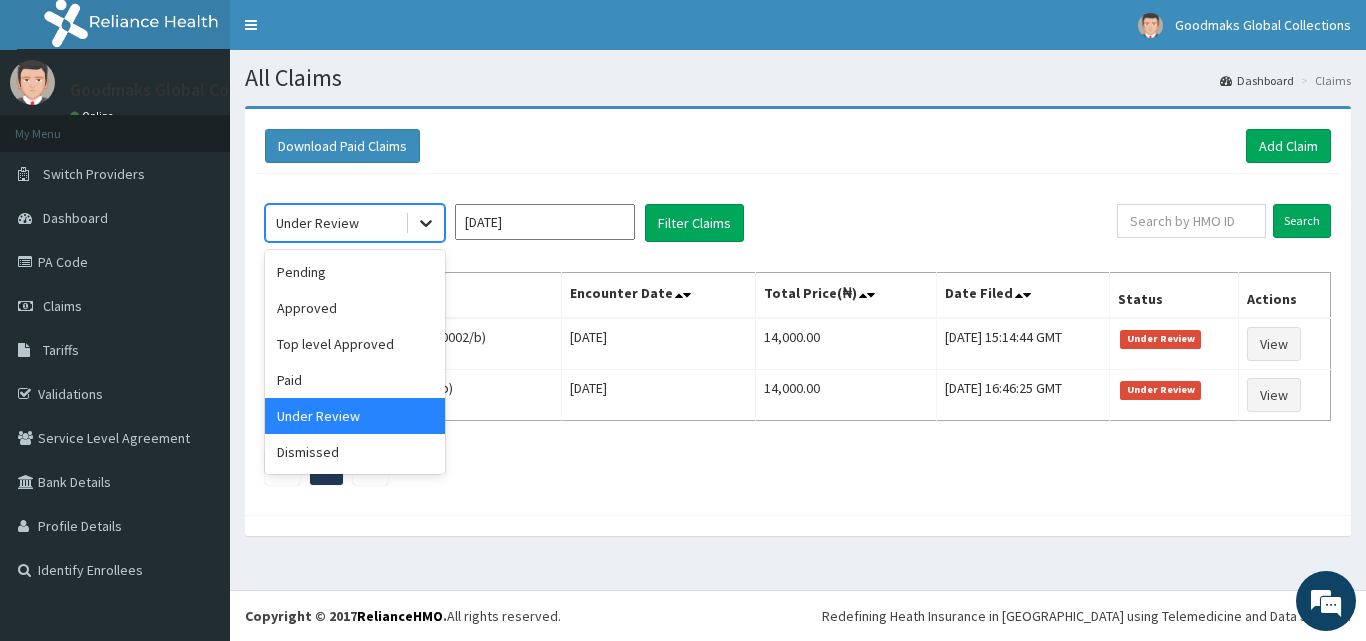 click 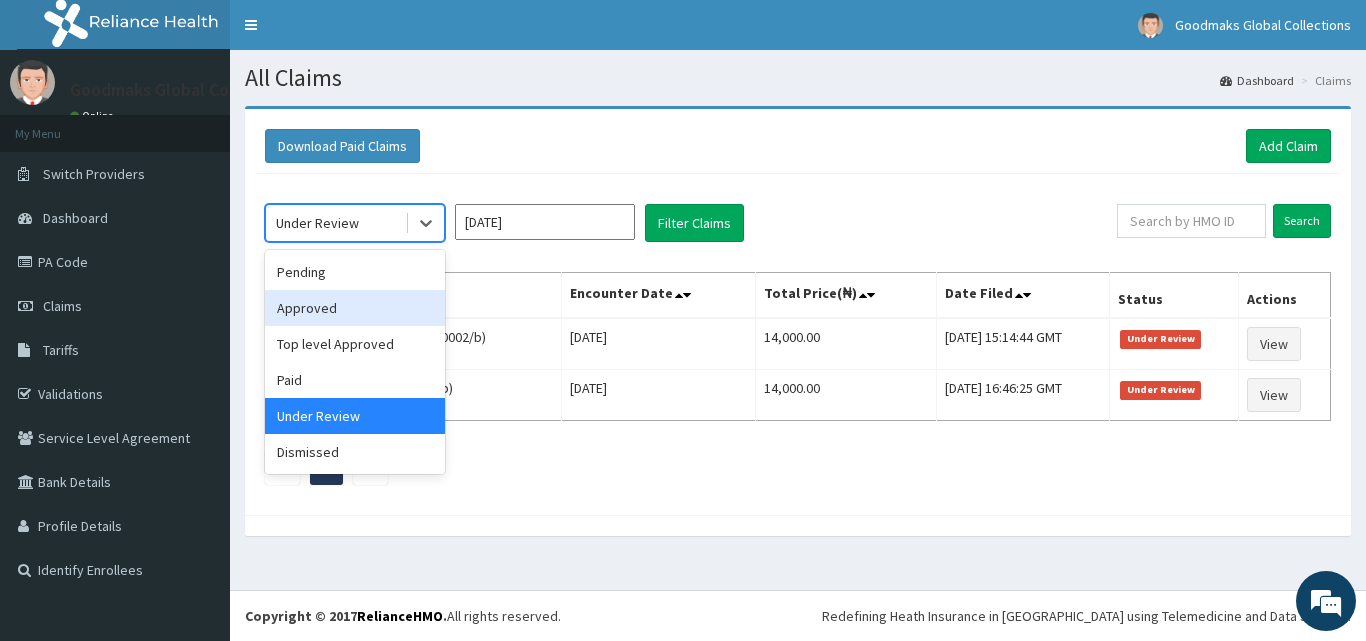 click on "Approved" at bounding box center [355, 308] 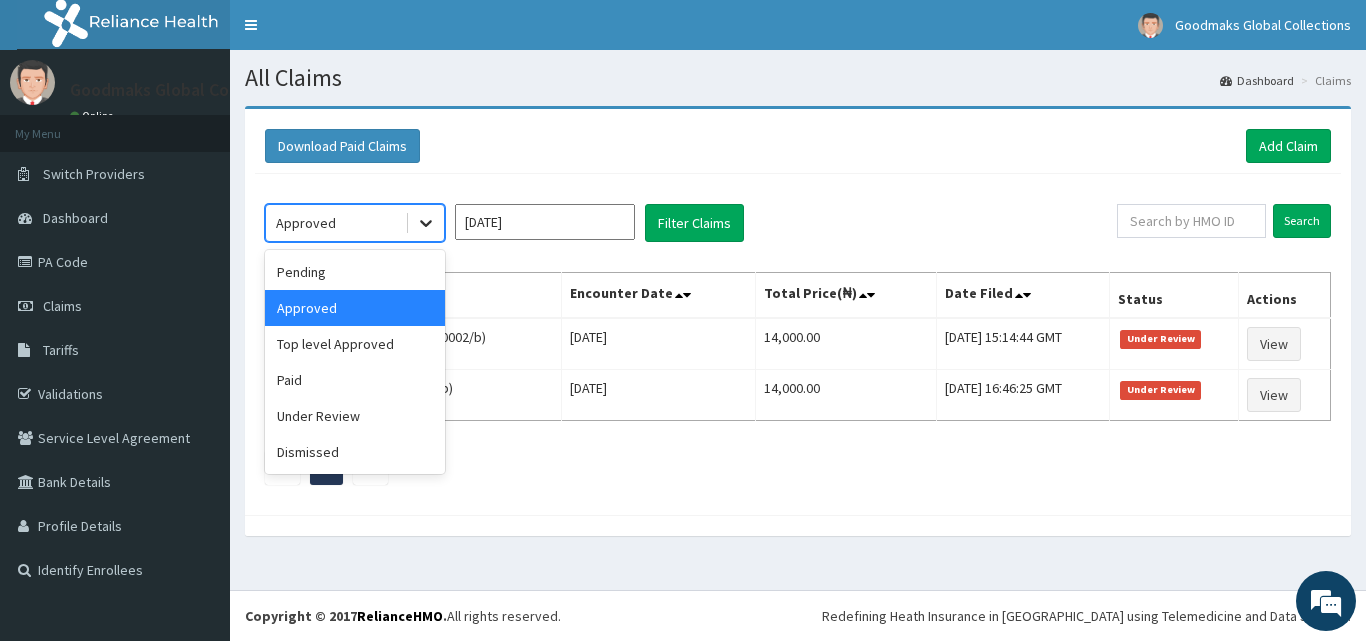click 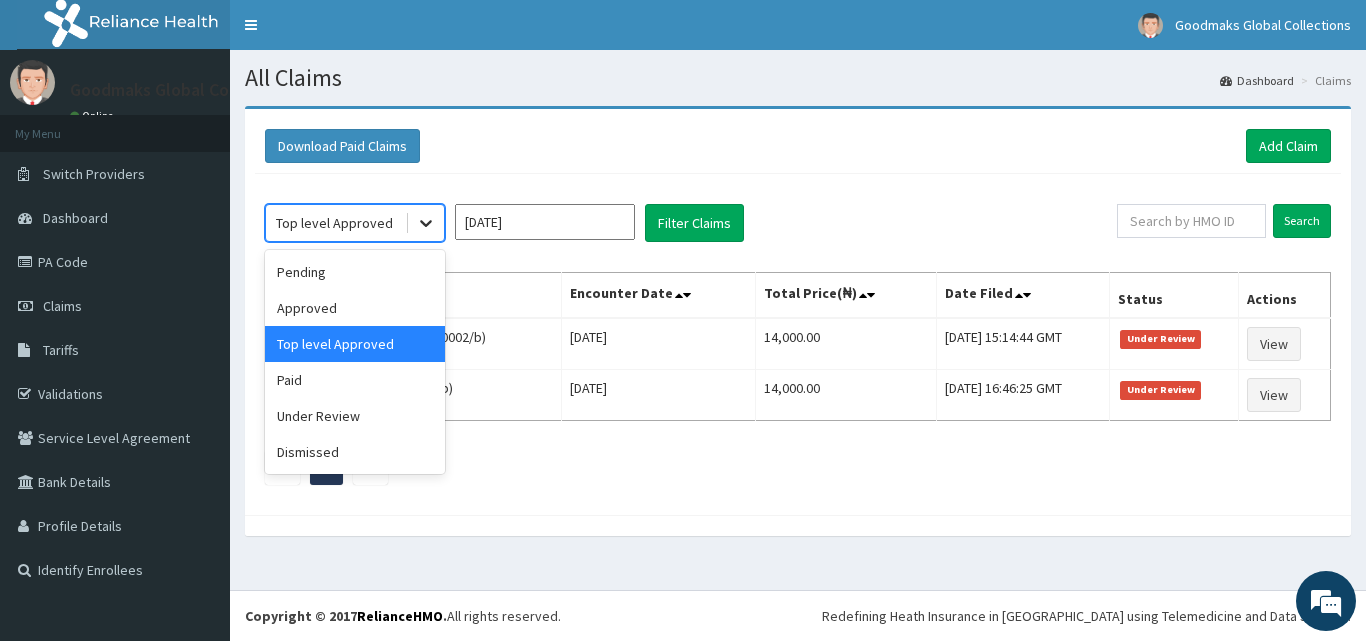 click at bounding box center (426, 223) 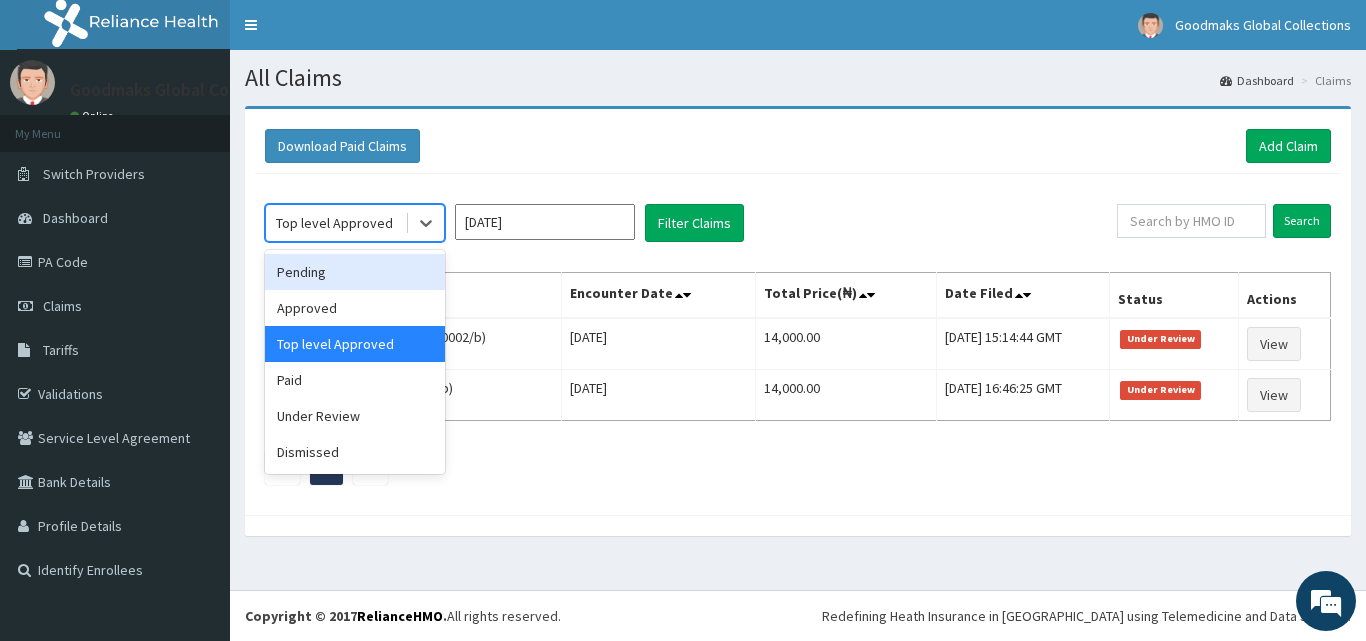 click on "Pending" at bounding box center (355, 272) 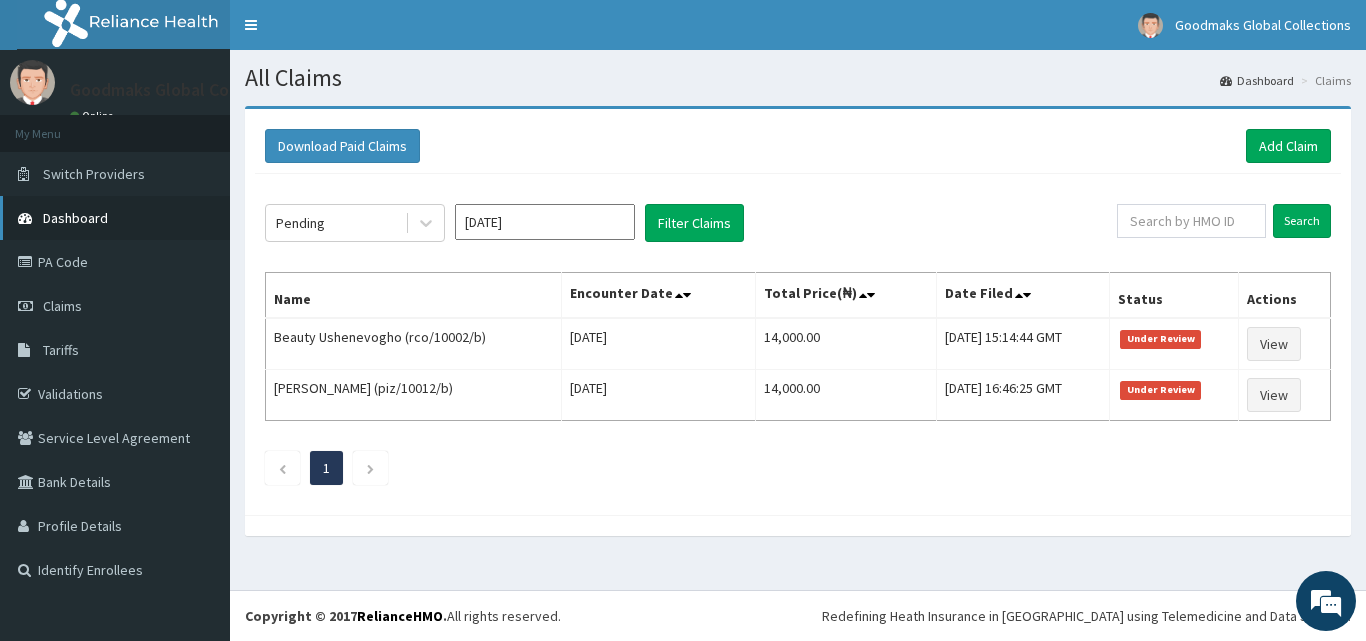 click on "Dashboard" at bounding box center (75, 218) 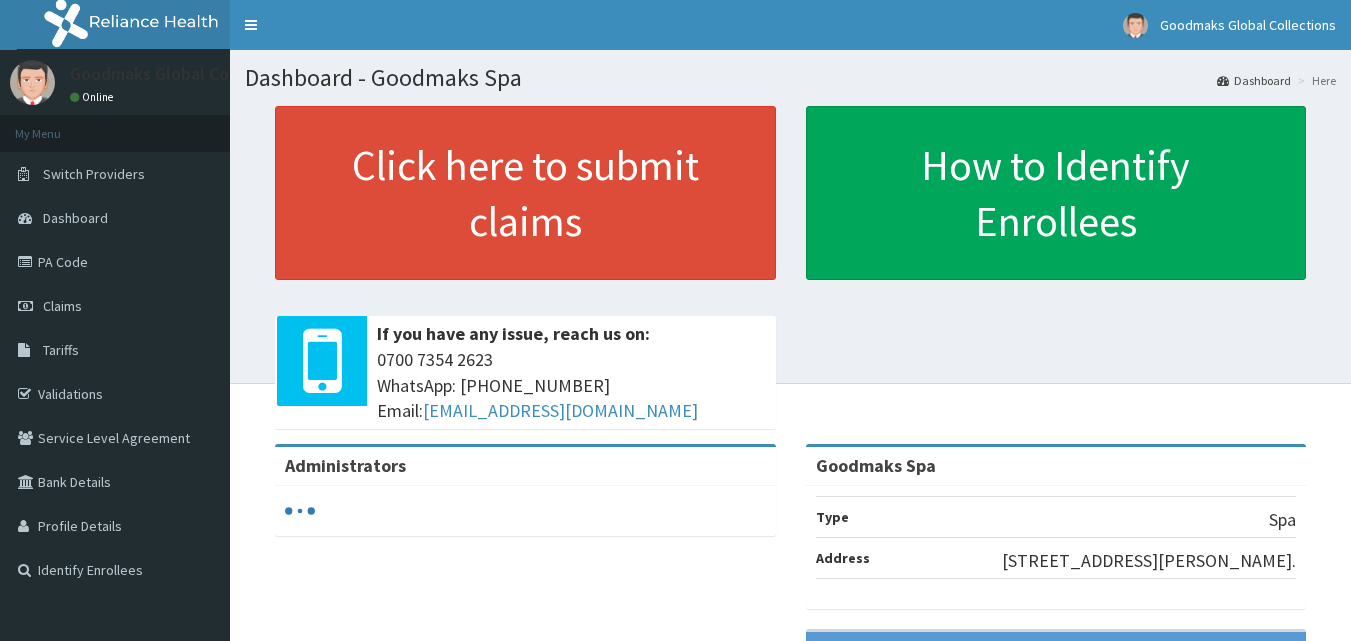 scroll, scrollTop: 0, scrollLeft: 0, axis: both 